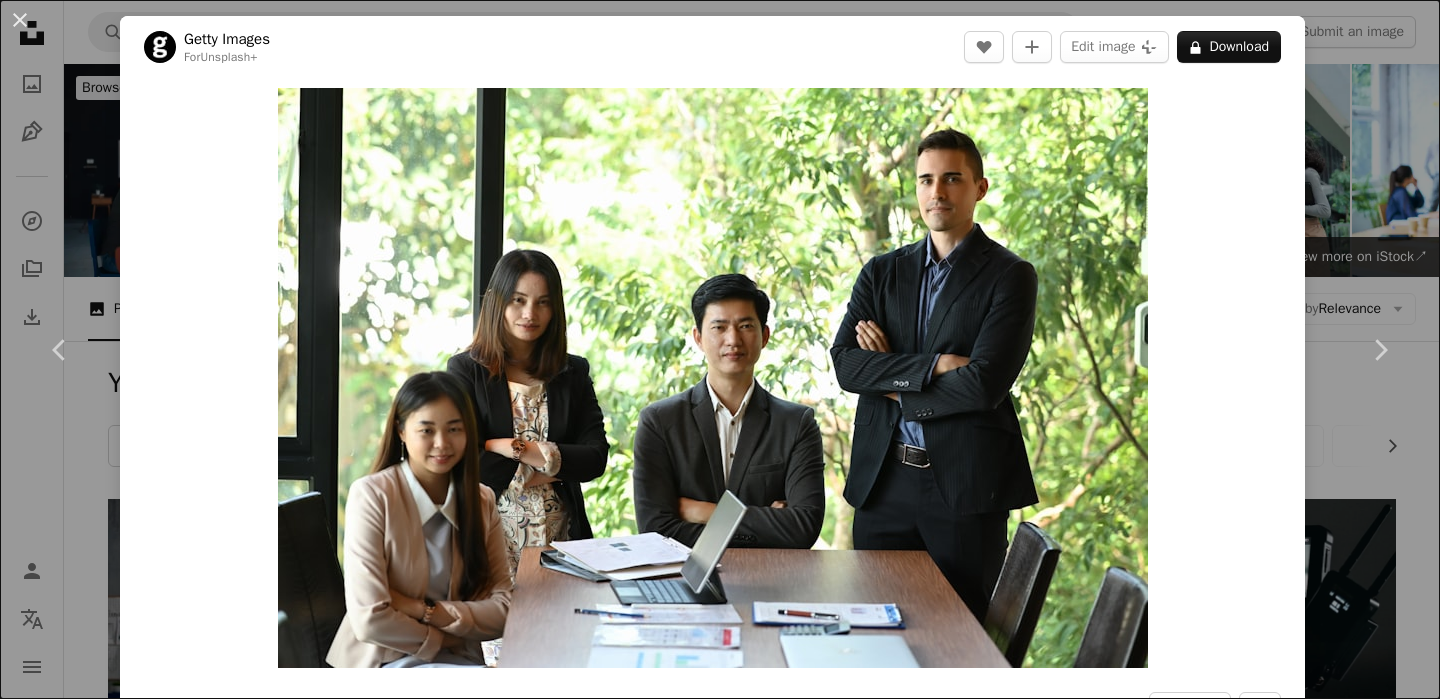 scroll, scrollTop: 2534, scrollLeft: 0, axis: vertical 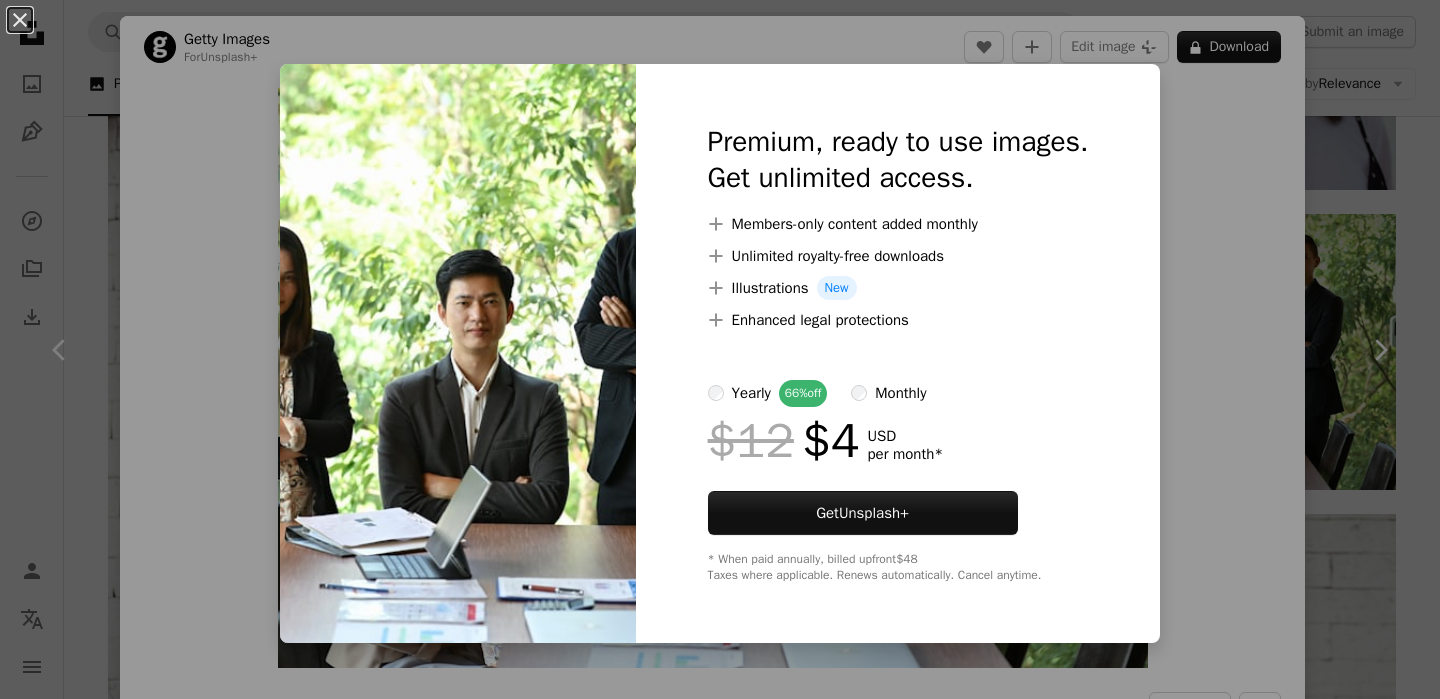 click on "An X shape Premium, ready to use images. Get unlimited access. A plus sign Members-only content added monthly A plus sign Unlimited royalty-free downloads A plus sign Illustrations  New A plus sign Enhanced legal protections yearly 66%  off monthly $12   $4 USD per month * Get  Unsplash+ * When paid annually, billed upfront  $48 Taxes where applicable. Renews automatically. Cancel anytime." at bounding box center [720, 349] 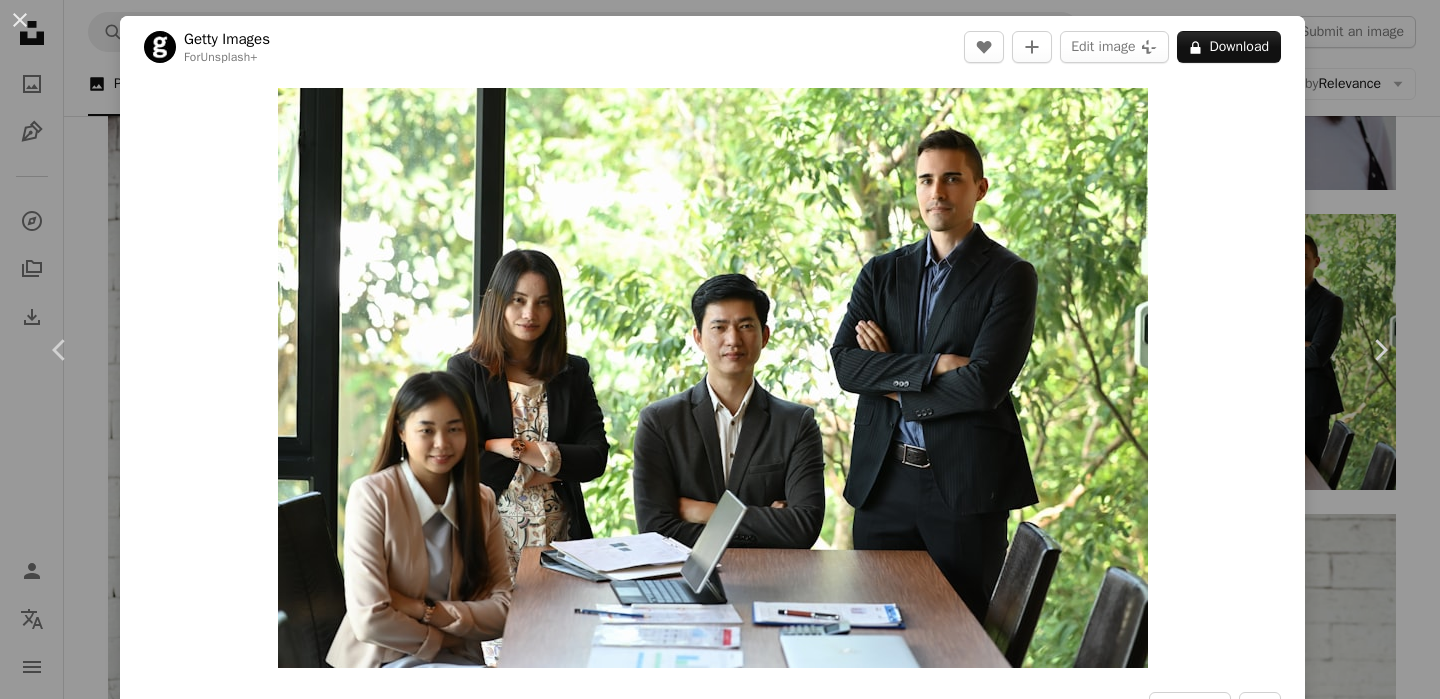 click on "An X shape Chevron left Chevron right Getty Images For Unsplash+ A heart A plus sign Edit image Plus sign for Unsplash+ A lock Download Zoom in A forward-right arrow Share More Actions Calendar outlined Published on [DATE] Safety Licensed under the Unsplash+ License business portrait communication businessman talking document employee manager ideas brainstorming indoors togetherness employee engagement colleague females occupation coworker males HD Wallpapers From this series Chevron right Plus sign for Unsplash+ Plus sign for Unsplash+ Plus sign for Unsplash+ Plus sign for Unsplash+ Plus sign for Unsplash+ Plus sign for Unsplash+ Plus sign for Unsplash+ Plus sign for Unsplash+ Plus sign for Unsplash+ Plus sign for Unsplash+ Related images Plus sign for Unsplash+ A heart A plus sign Getty Images For Unsplash+ A lock Download Plus sign for Unsplash+ A heart A plus sign Getty Images For Unsplash+ A lock Download Plus sign for Unsplash+ A heart A plus sign Getty Images For Unsplash+ A lock" at bounding box center (720, 349) 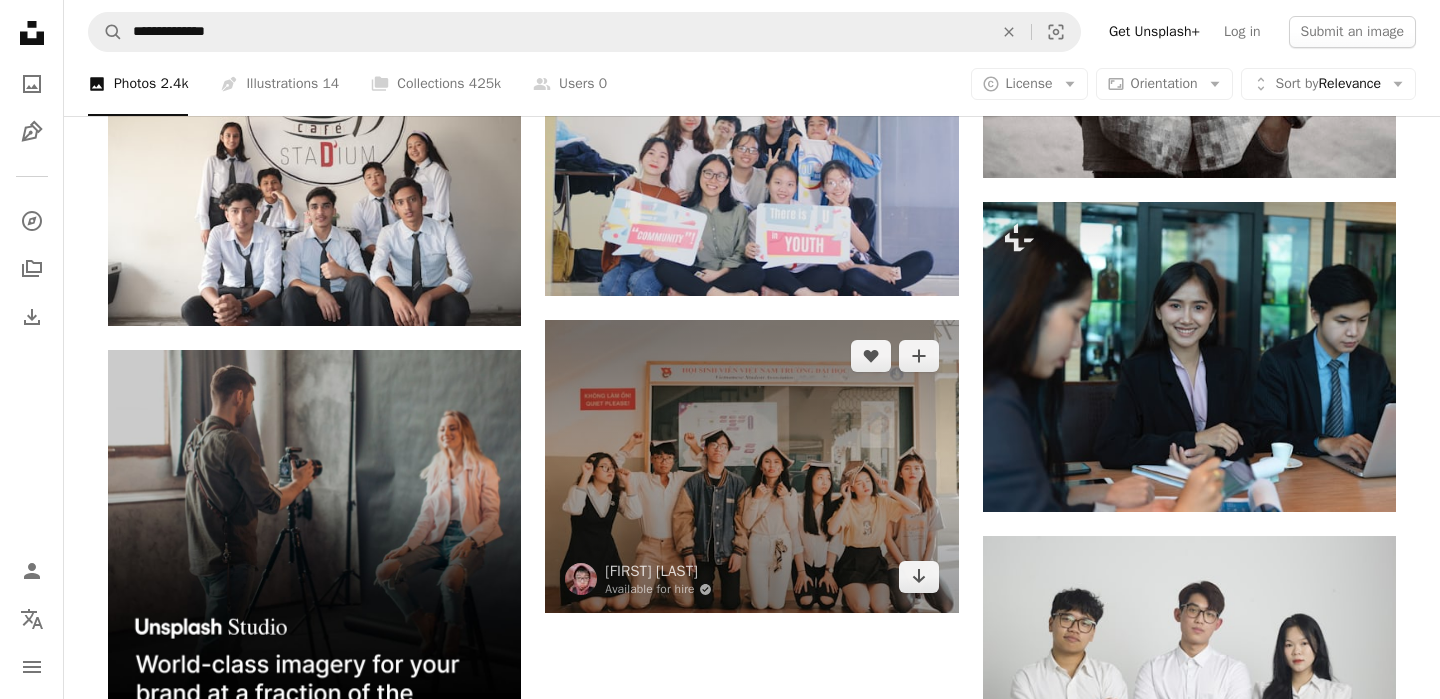 scroll, scrollTop: 5079, scrollLeft: 0, axis: vertical 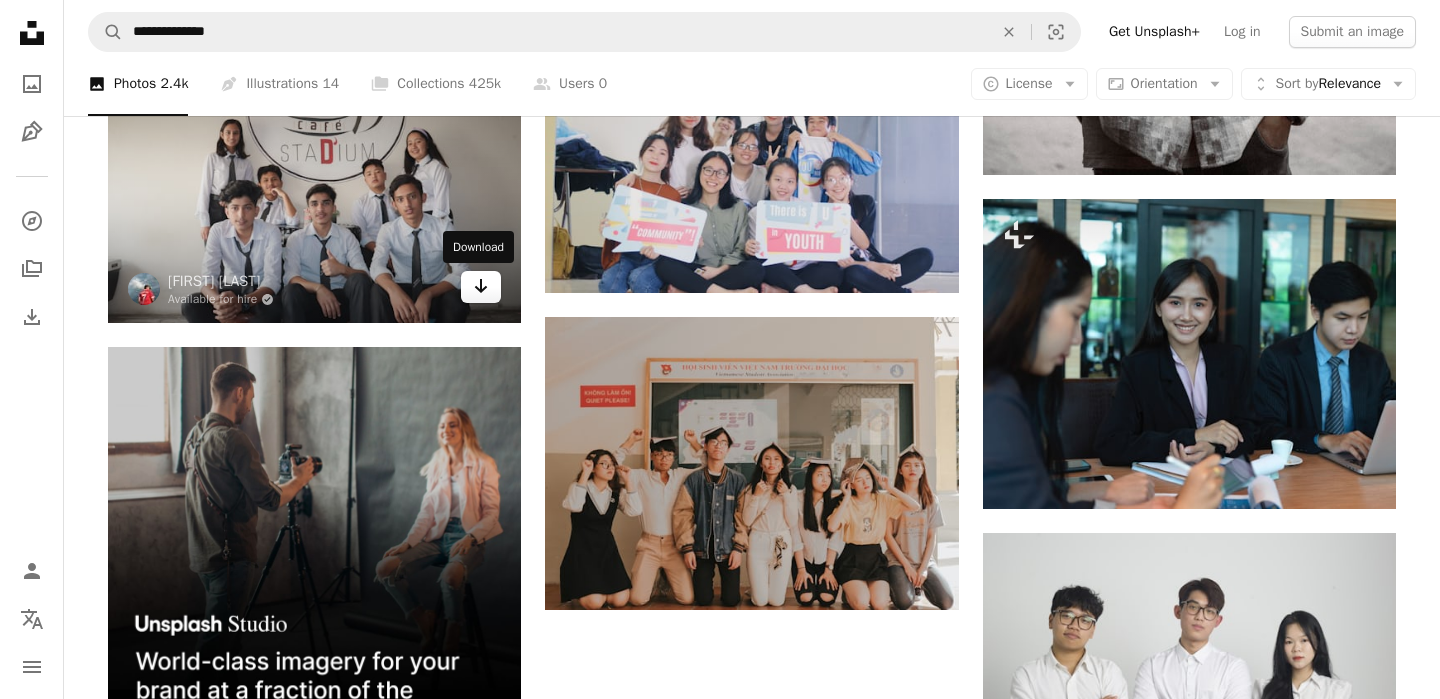 click on "Arrow pointing down" 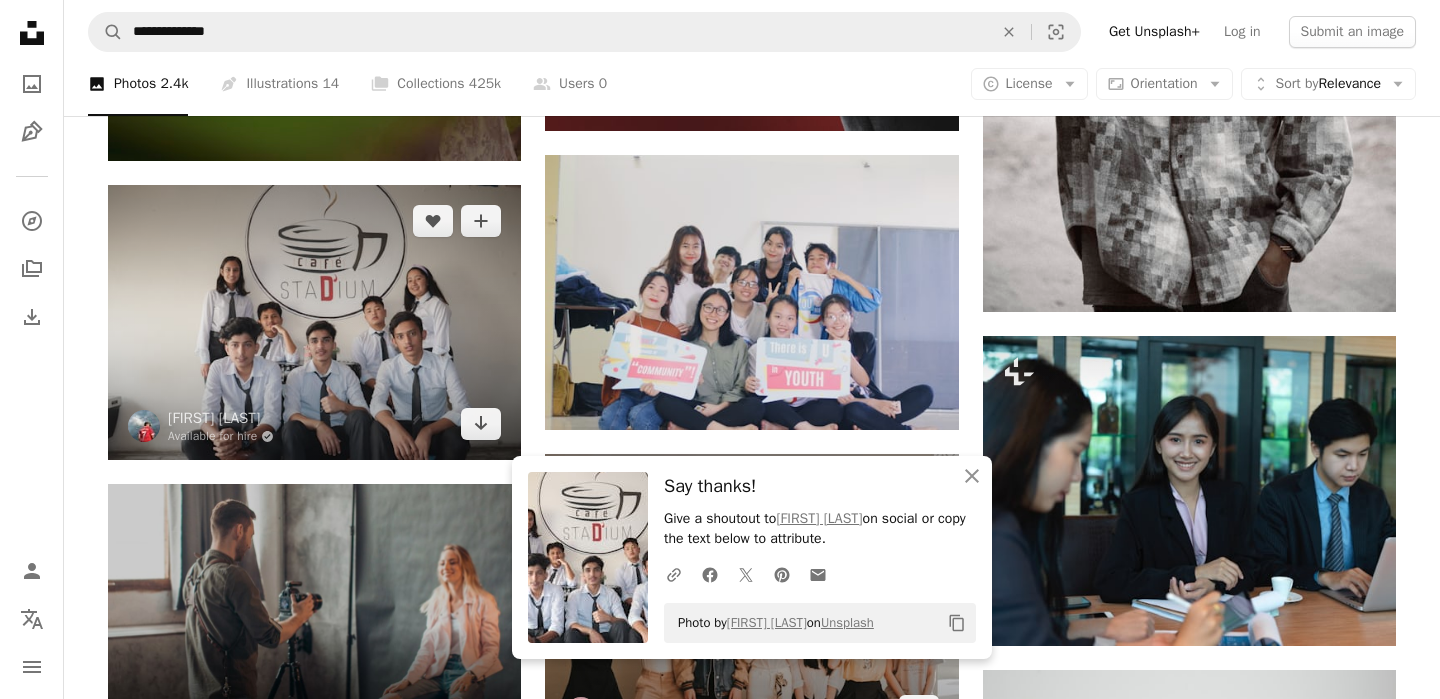 scroll, scrollTop: 4939, scrollLeft: 0, axis: vertical 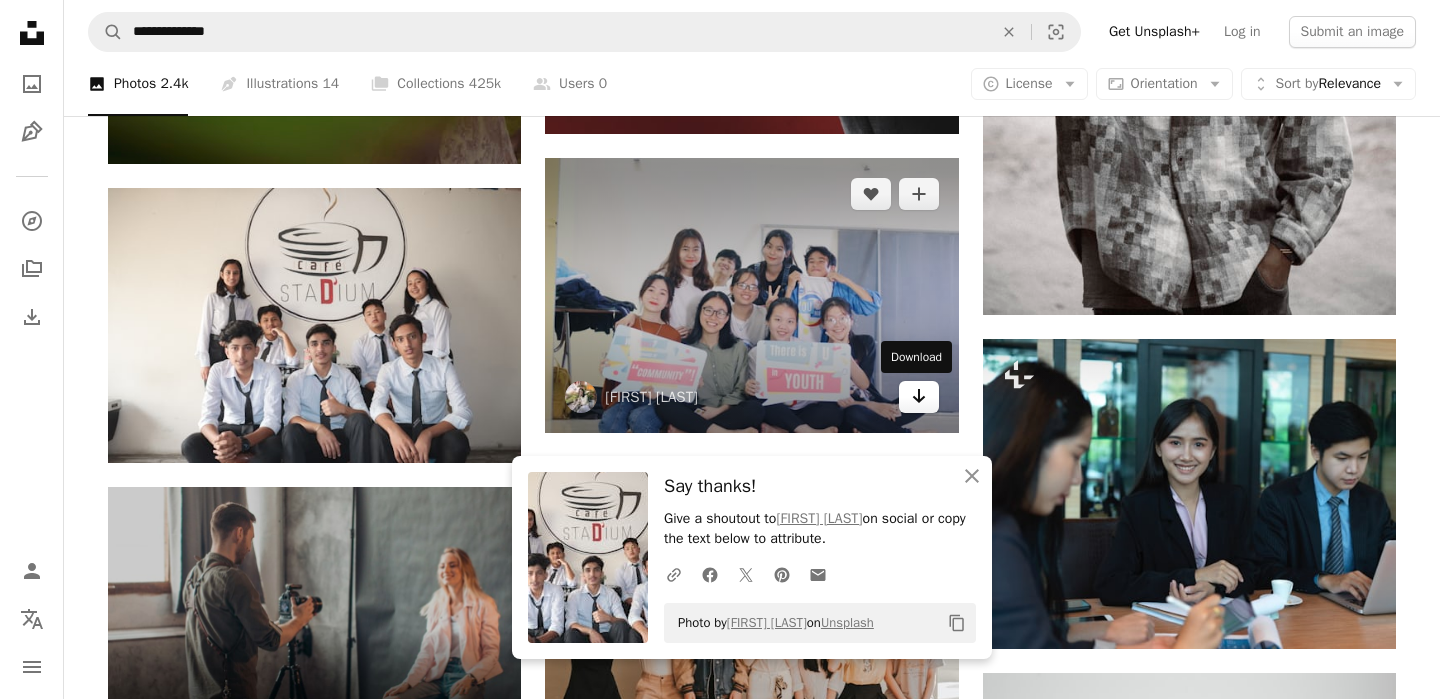 click on "Arrow pointing down" 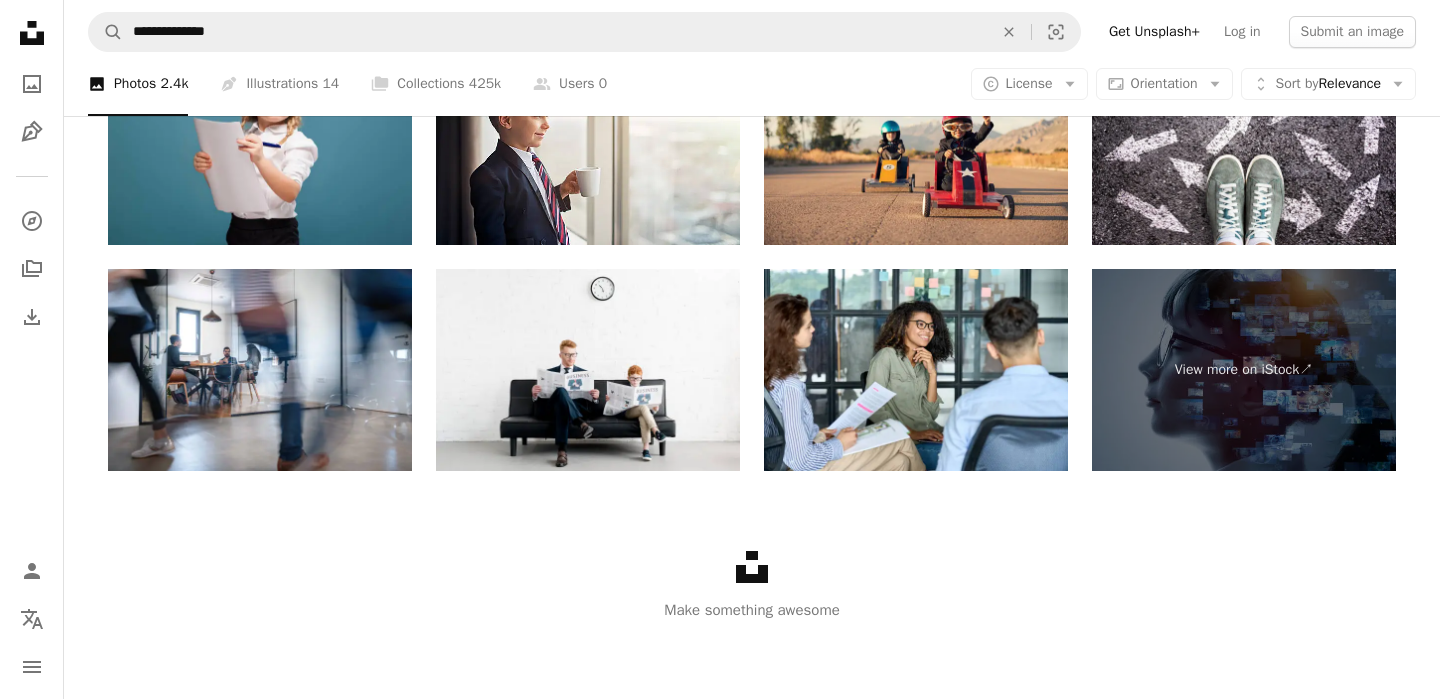 scroll, scrollTop: 6938, scrollLeft: 0, axis: vertical 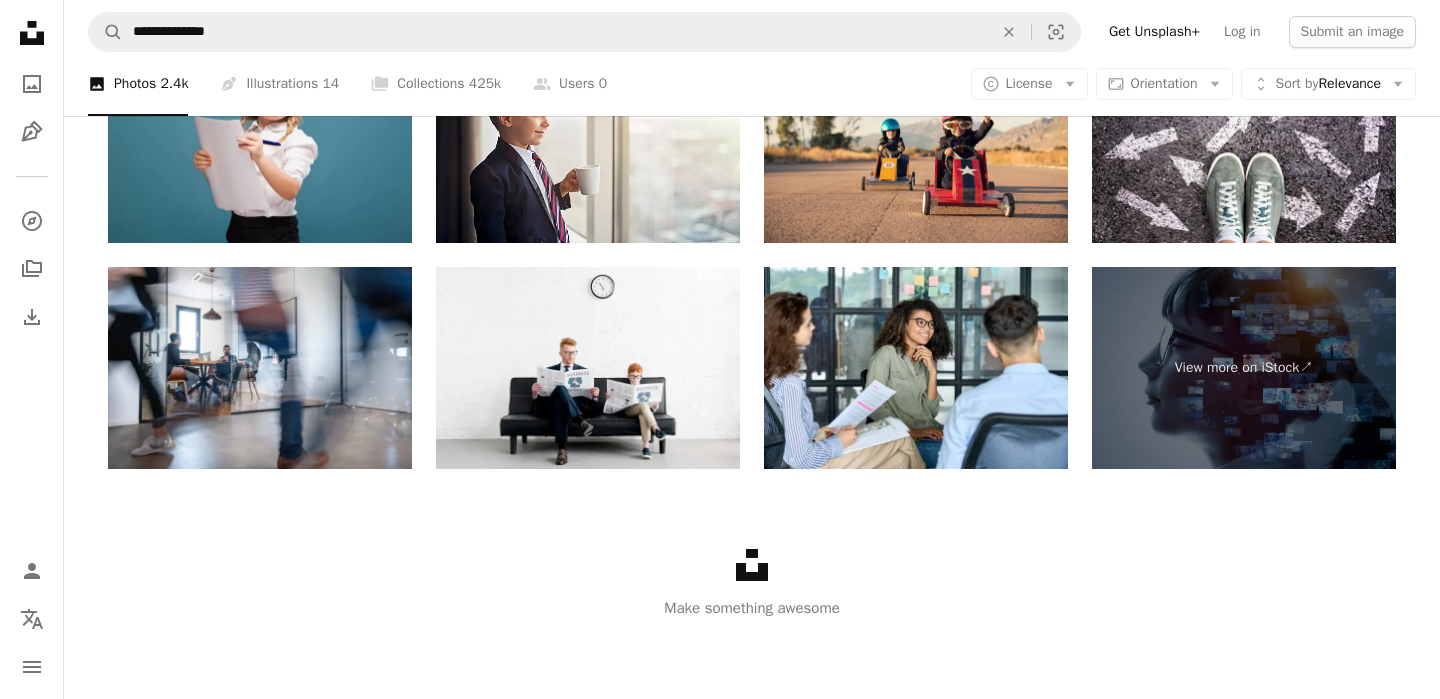 click 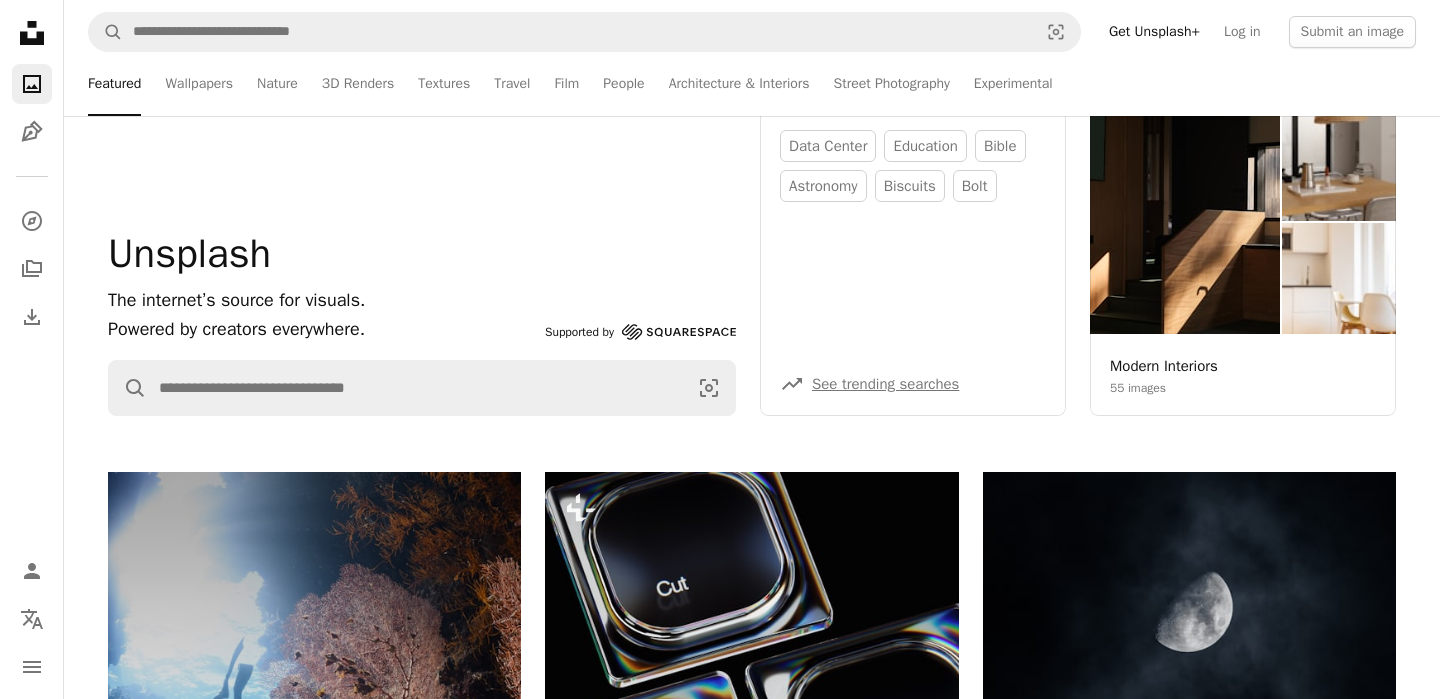 scroll, scrollTop: 0, scrollLeft: 0, axis: both 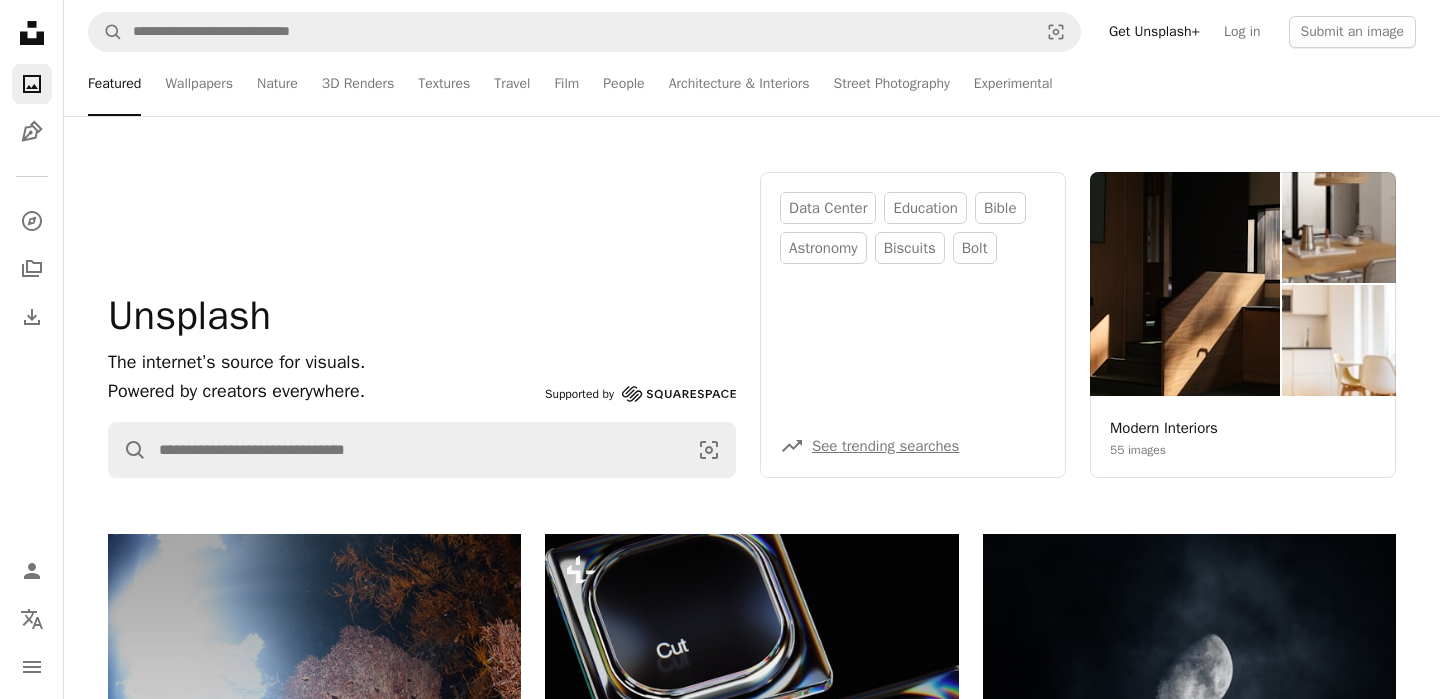 click on "A magnifying glass Visual search Get Unsplash+ Log in Submit an image" at bounding box center [752, 32] 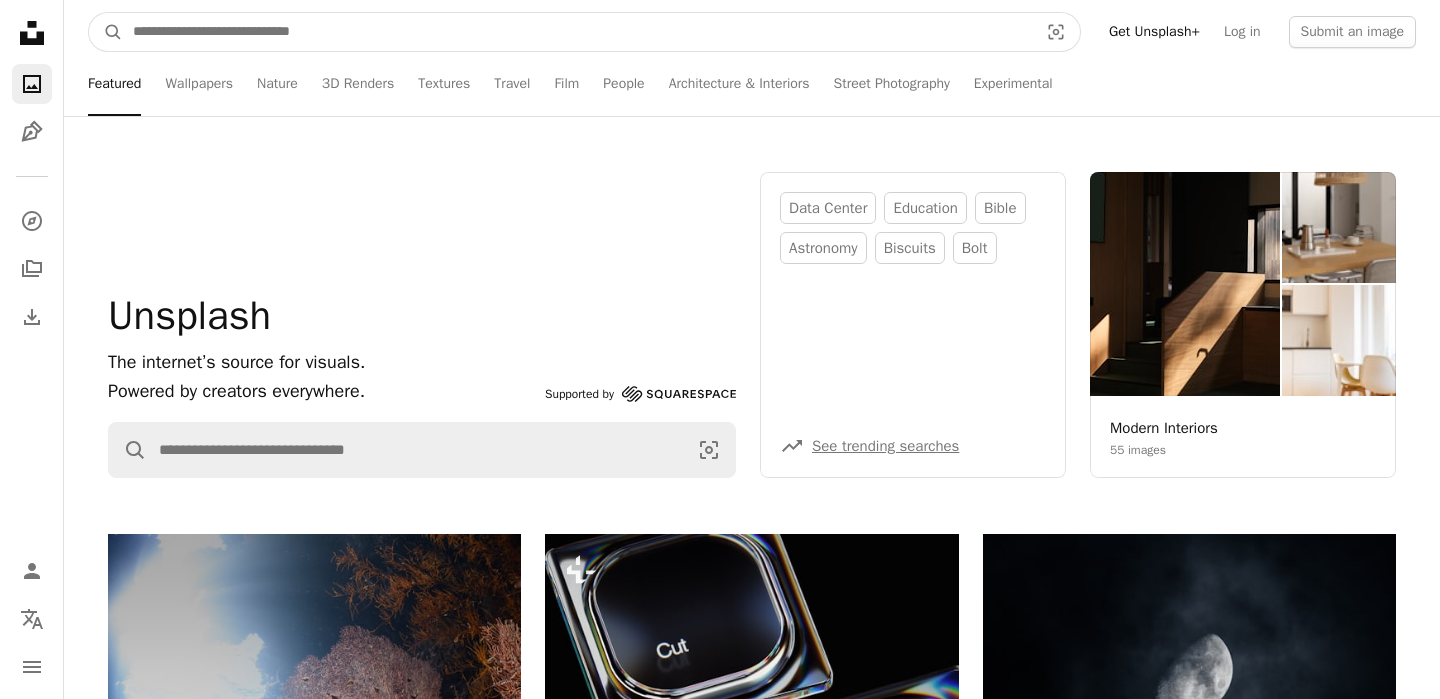 click at bounding box center (577, 32) 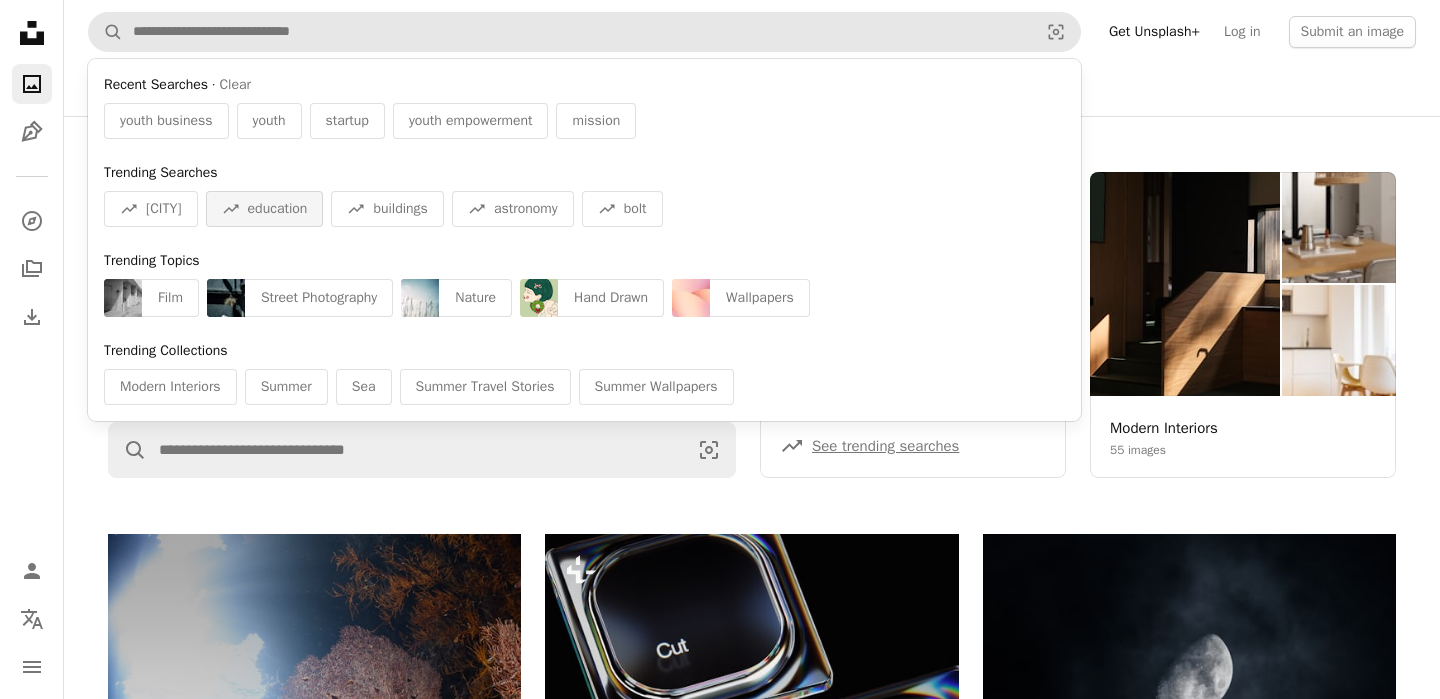 click on "A trend sign education" at bounding box center [265, 209] 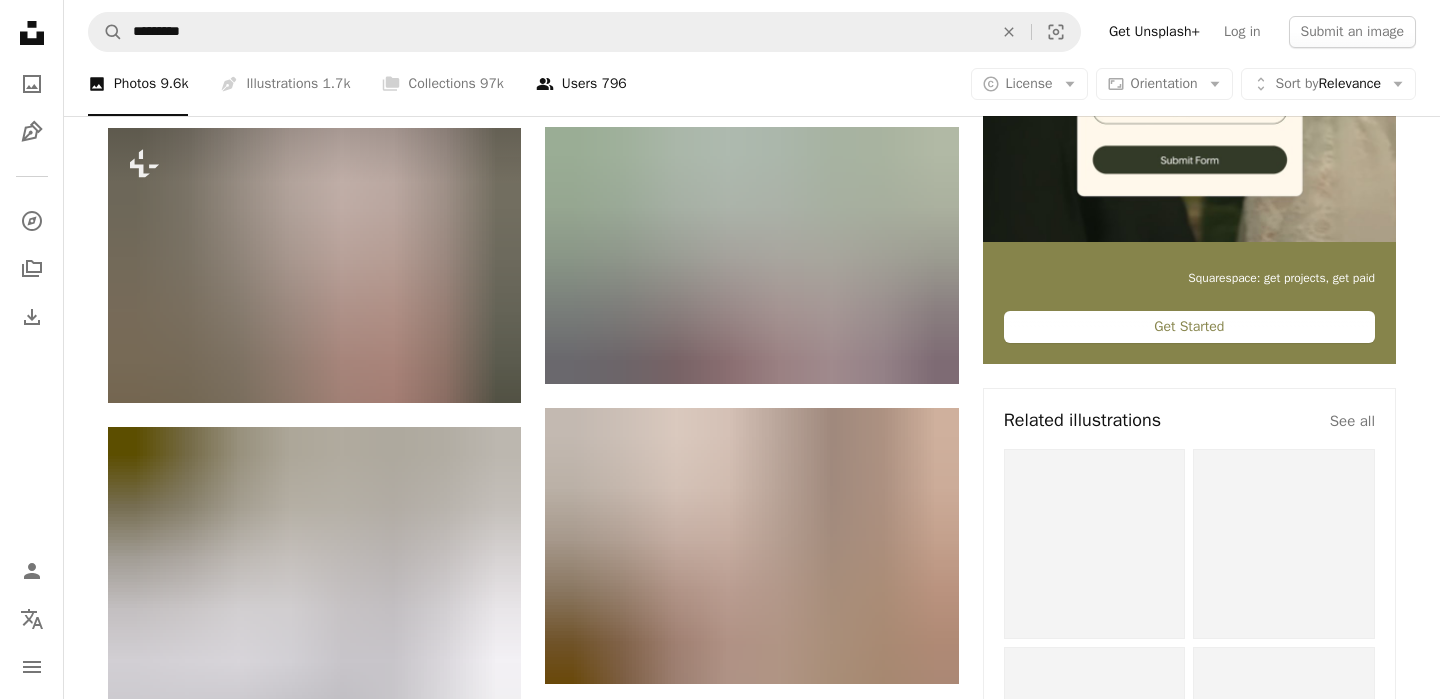scroll, scrollTop: 625, scrollLeft: 0, axis: vertical 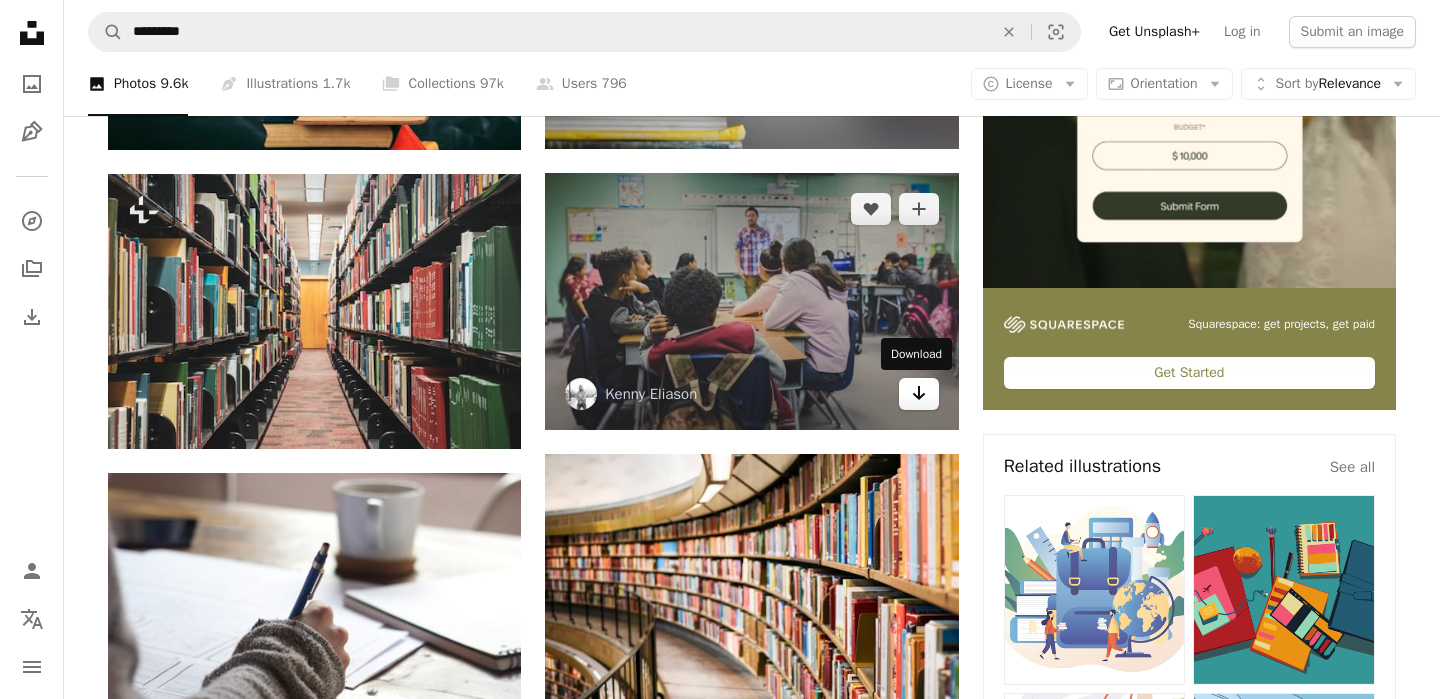 click 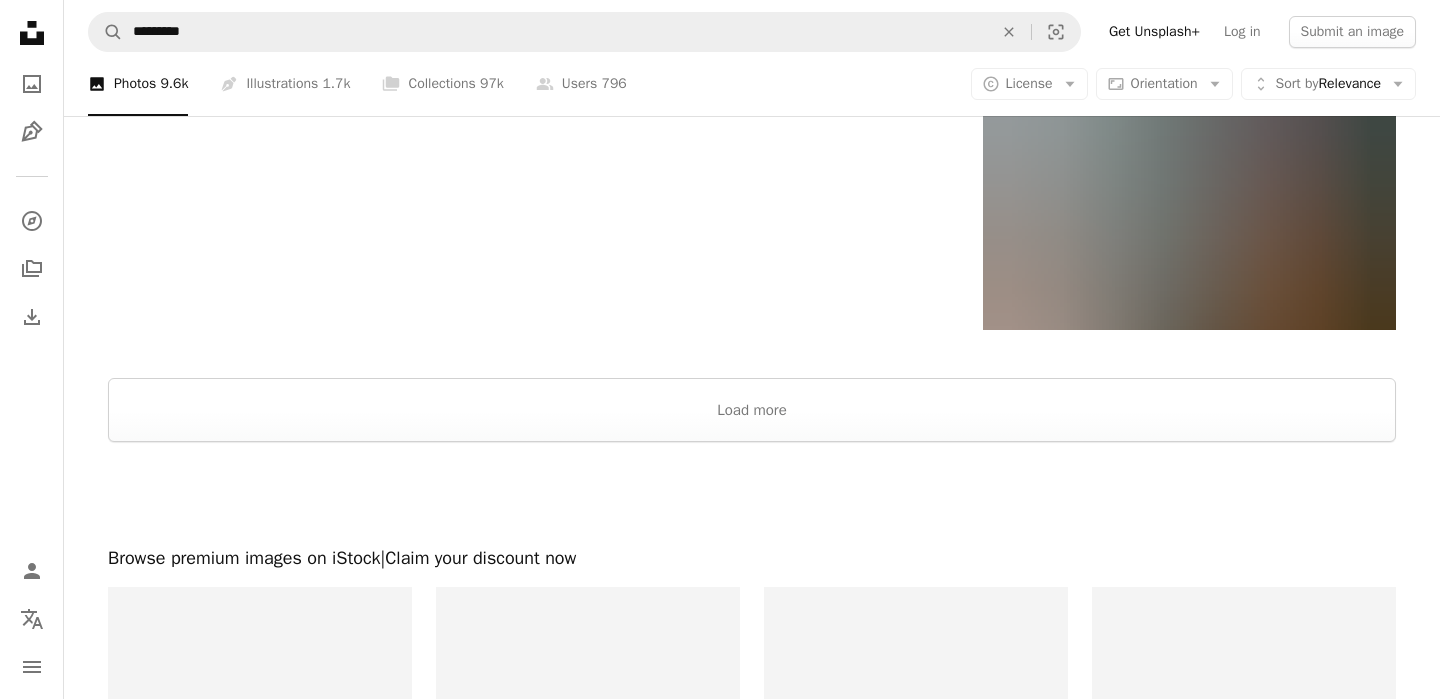 scroll, scrollTop: 3350, scrollLeft: 0, axis: vertical 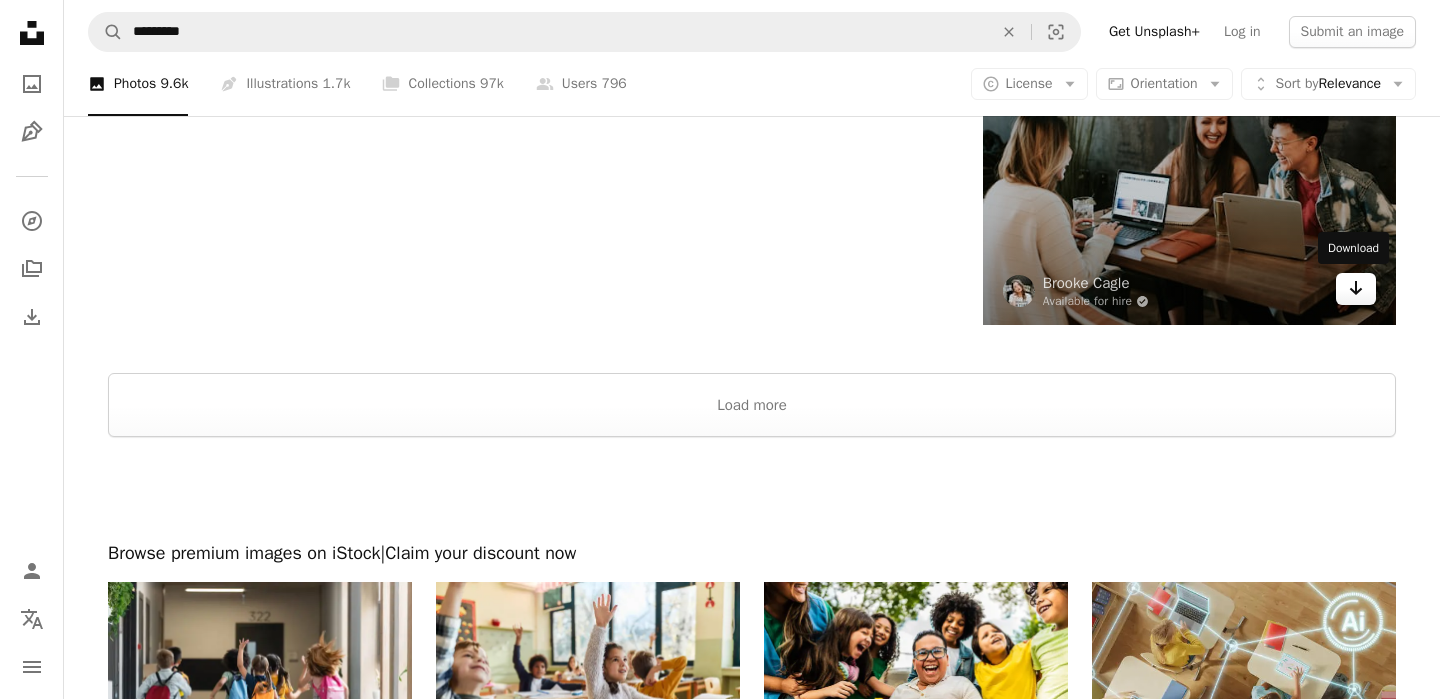 click 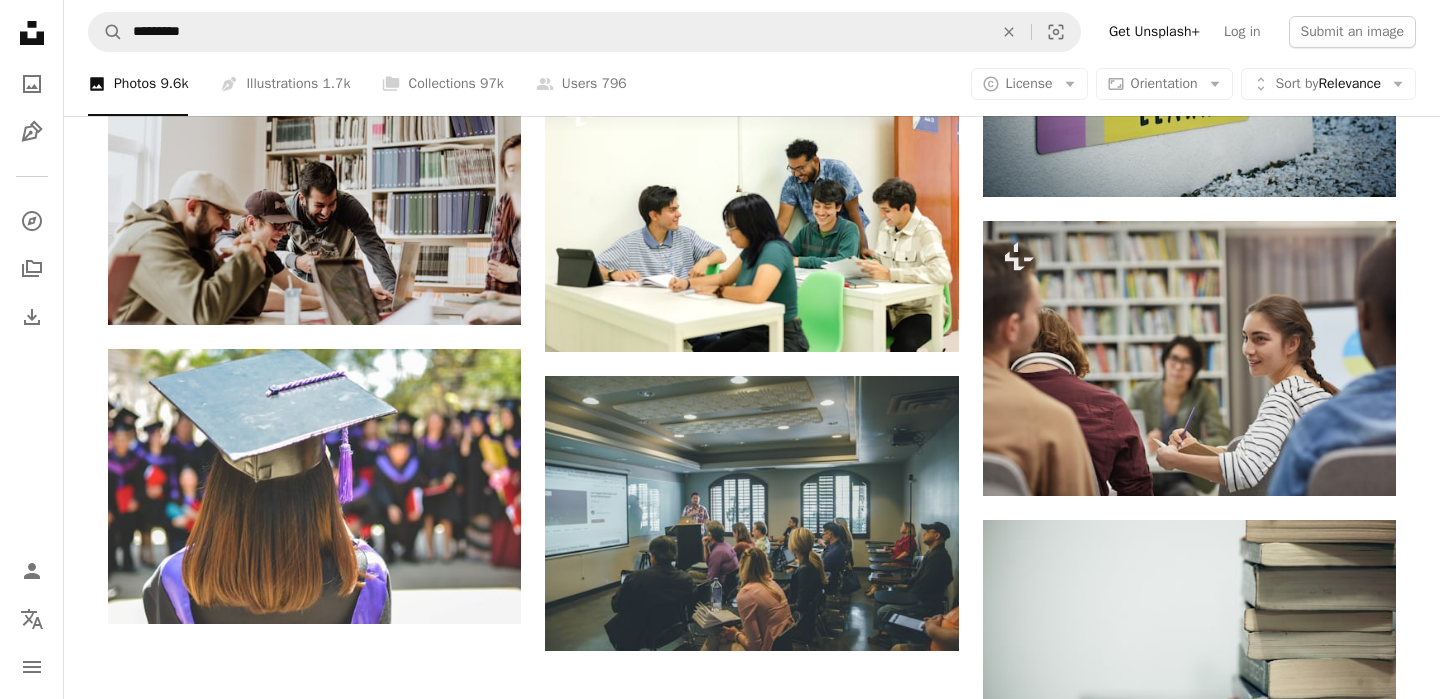 scroll, scrollTop: 1945, scrollLeft: 0, axis: vertical 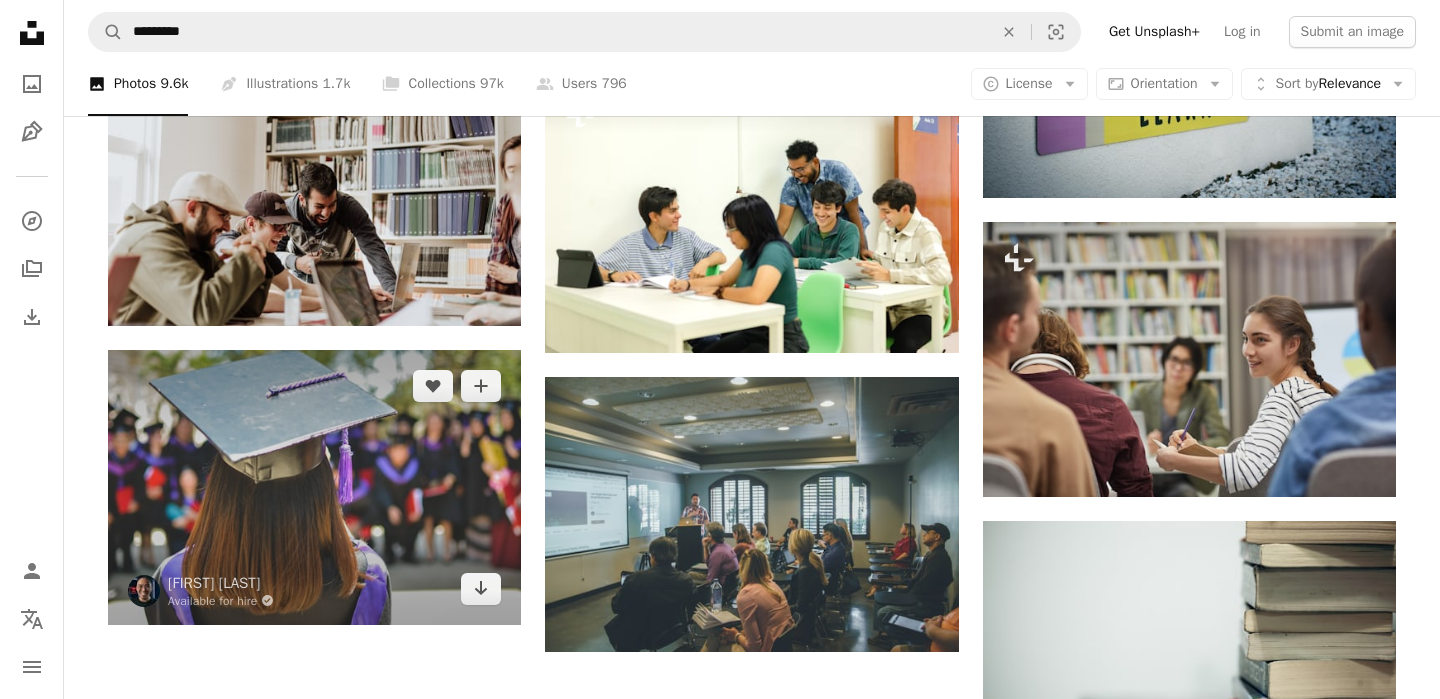 click at bounding box center (314, 487) 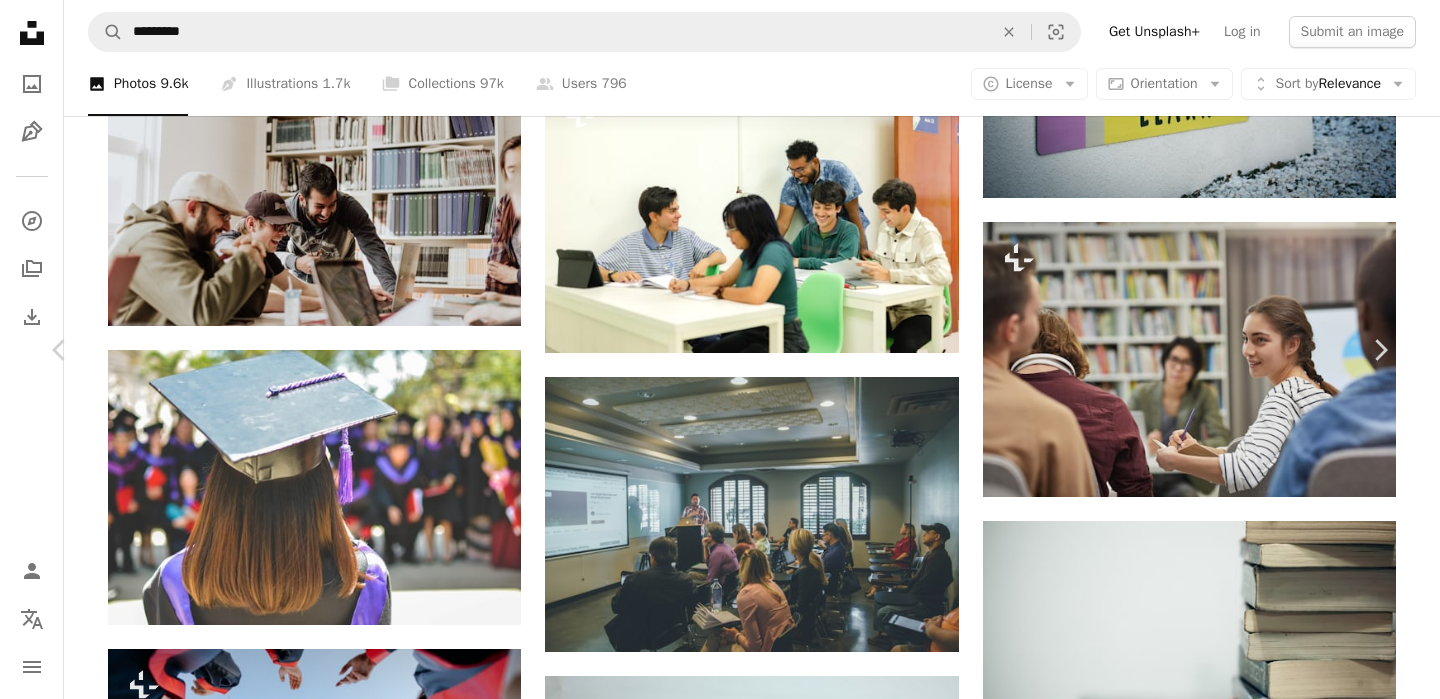 scroll, scrollTop: 4845, scrollLeft: 0, axis: vertical 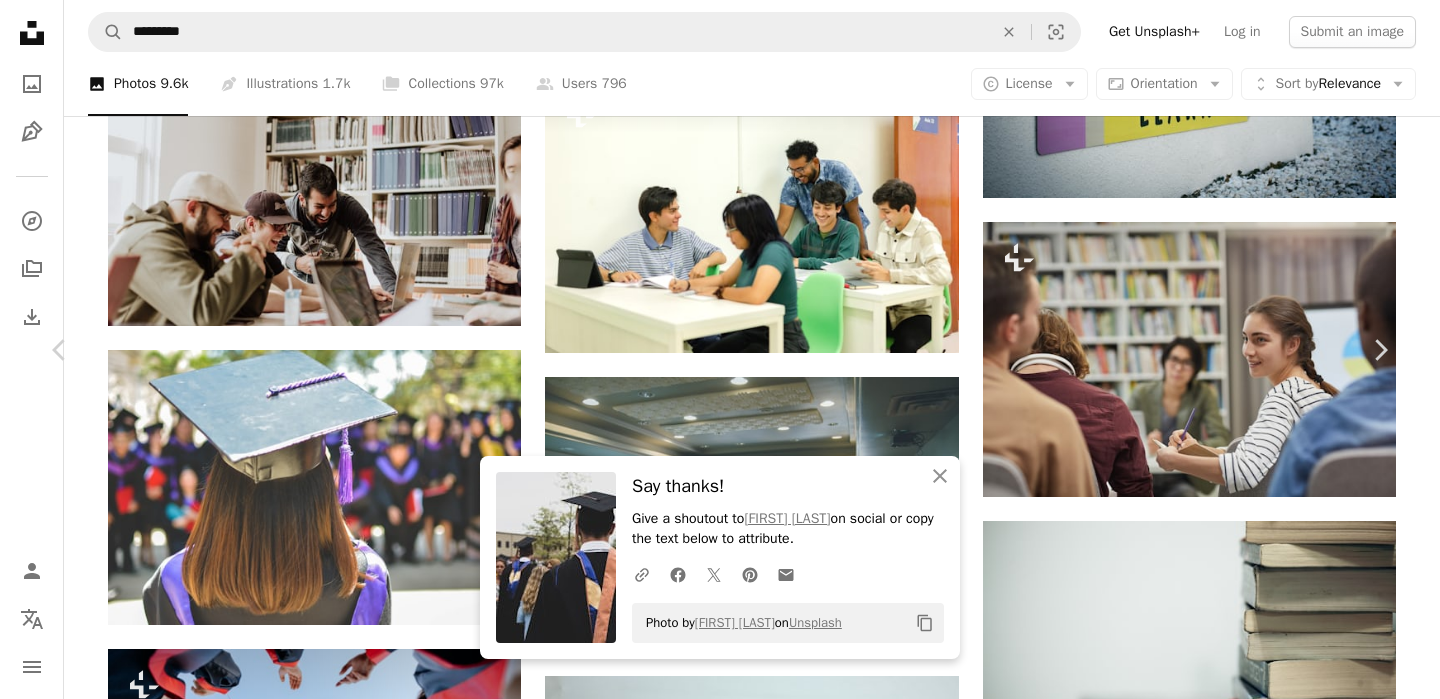 click on "Arrow pointing down" 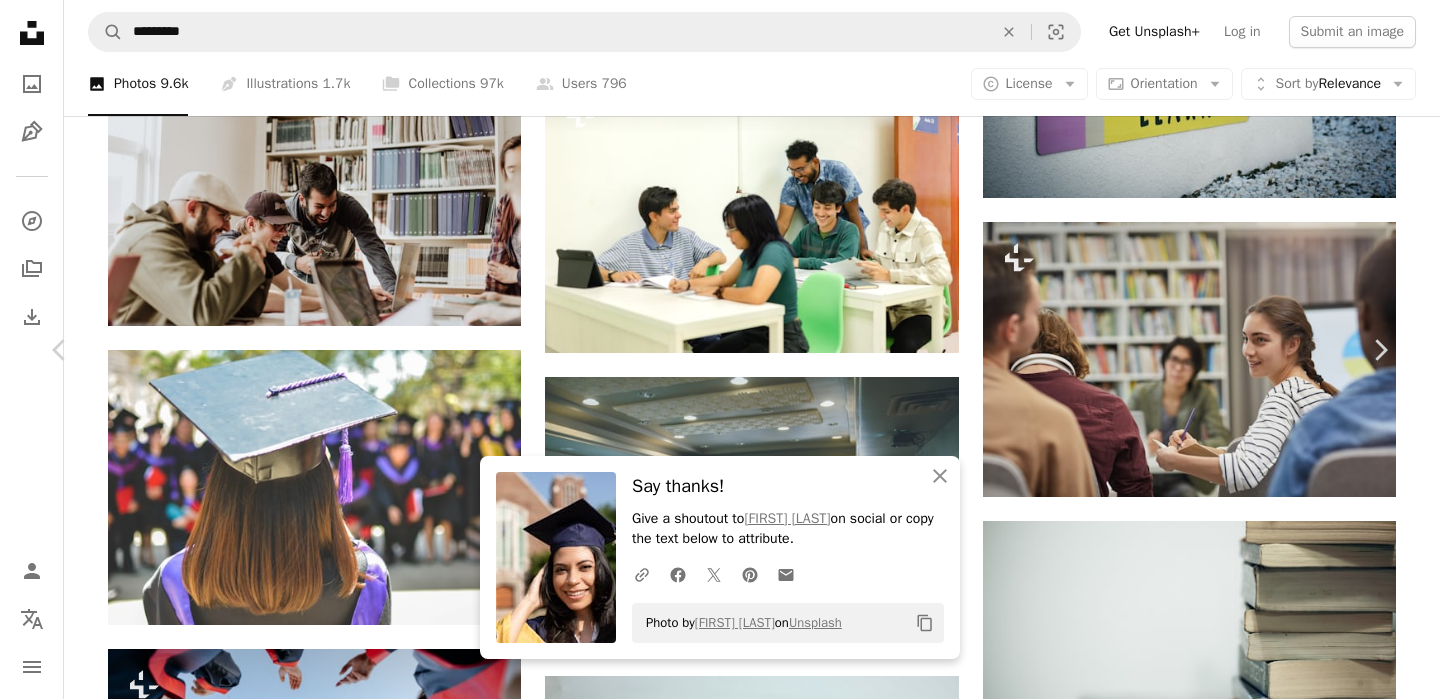 click on "An X shape Chevron left Chevron right An X shape Close Say thanks! Give a shoutout to [FIRST] [LAST] on social or copy the text below to attribute. A URL sharing icon (chains) Facebook icon X (formerly Twitter) icon Pinterest icon An envelope Photo by [FIRST] [LAST] on Unsplash Copy content [FIRST] [LAST] Available for hire A checkmark inside of a circle A heart A plus sign Edit image Plus sign for Unsplash+ Download free Chevron down Zoom in Views 25,261,500 Downloads 214,414 A forward-right arrow Share Info icon Info More Actions Graduation Calendar outlined Published on [DATE] Camera NIKON CORPORATION, NIKON D7100 Safety Free to use under the Unsplash License female success purple event college girl graduation celebration celebrate graduate celebrating faceless degree graduation hat uni graduated academic gown academic hat human people school Free pictures Browse premium related images on iStock | Save 20% with code UNSPLASH20 View more on iStock ↗ Related images A heart For" at bounding box center (720, 5213) 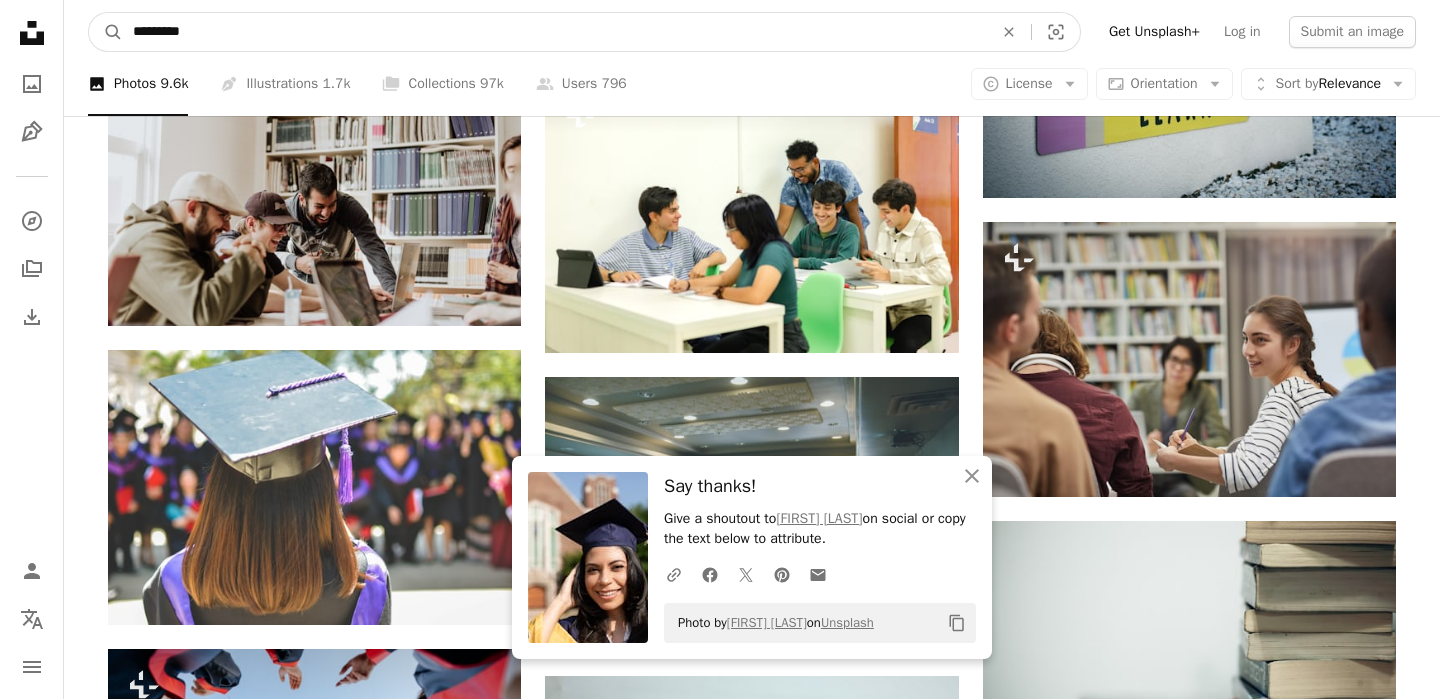 click on "*********" at bounding box center [555, 32] 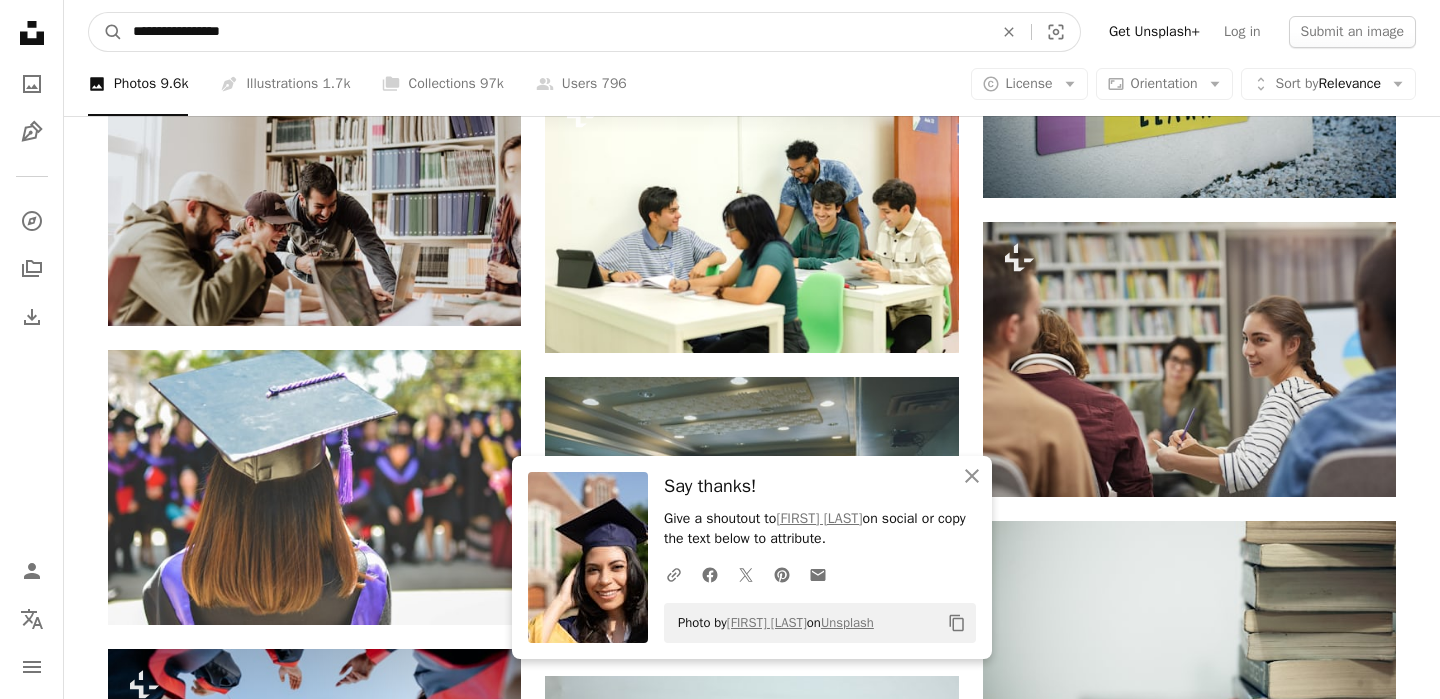 type on "**********" 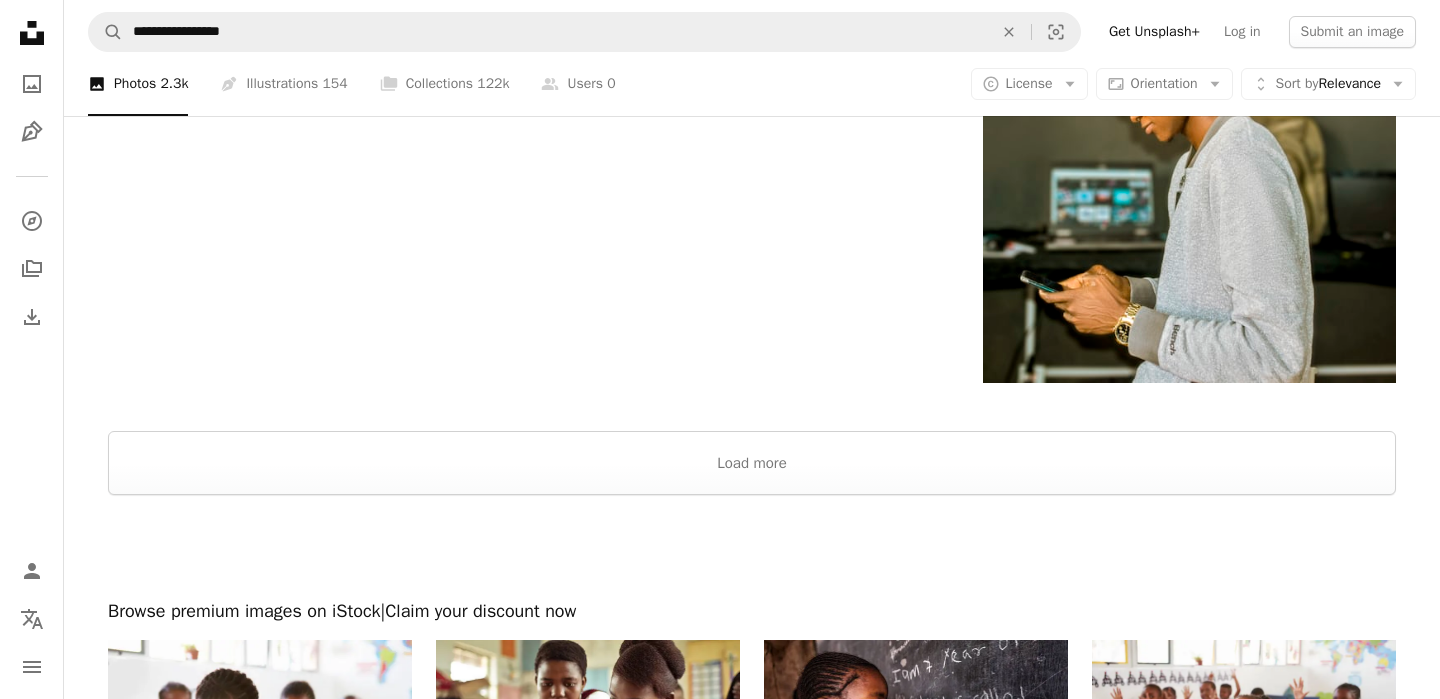 scroll, scrollTop: 3189, scrollLeft: 0, axis: vertical 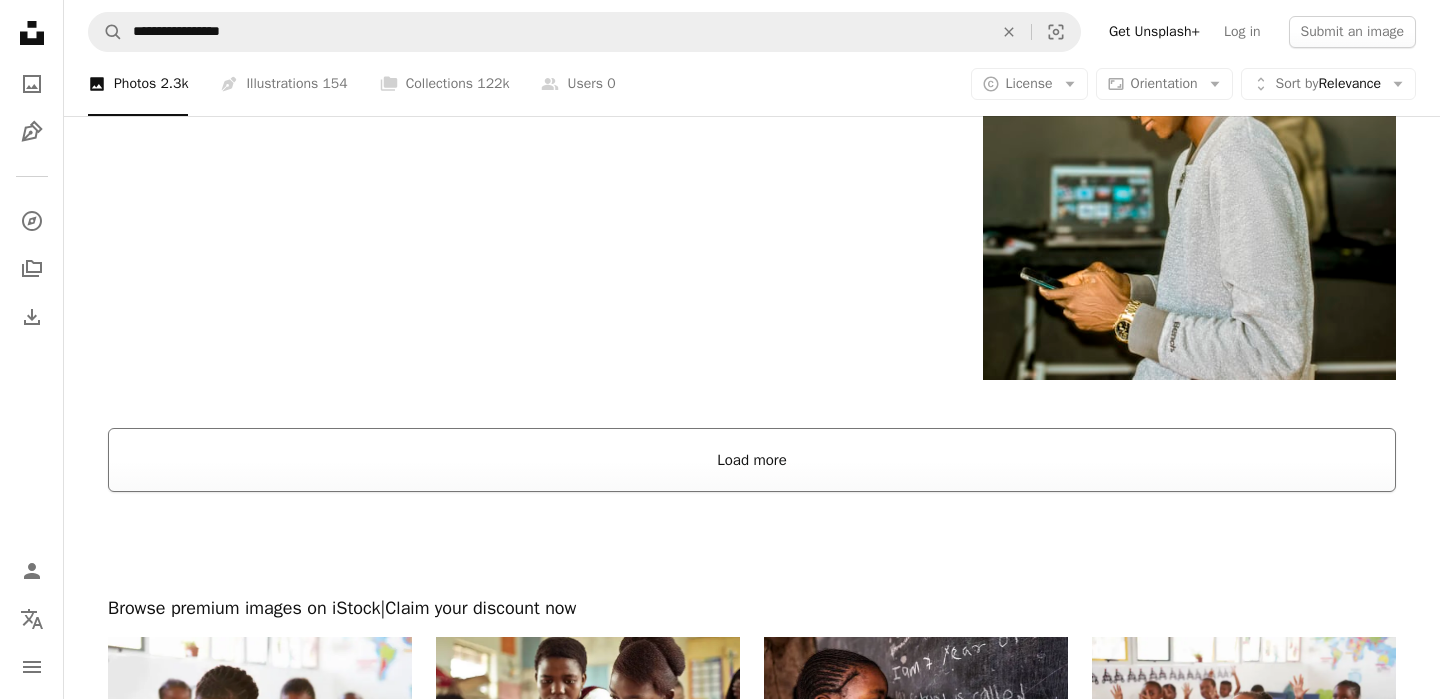 click on "Load more" at bounding box center [752, 460] 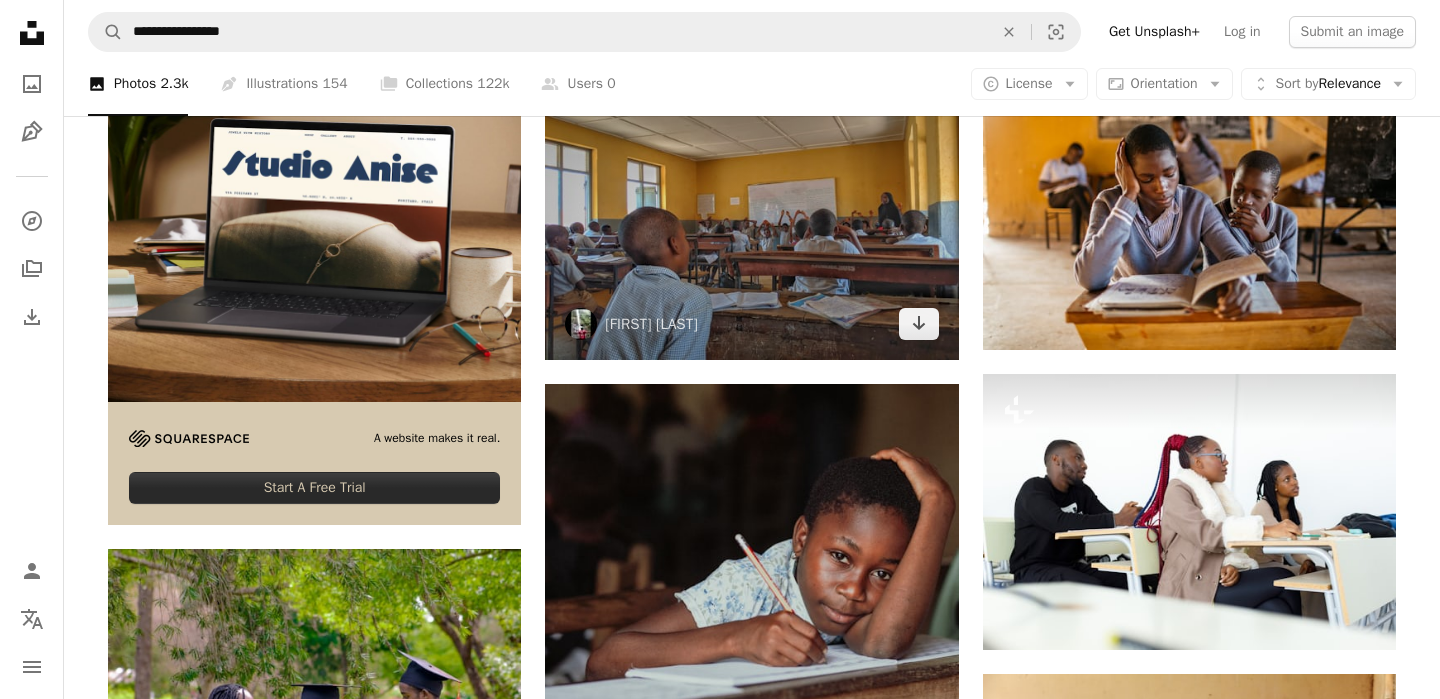 scroll, scrollTop: 4543, scrollLeft: 0, axis: vertical 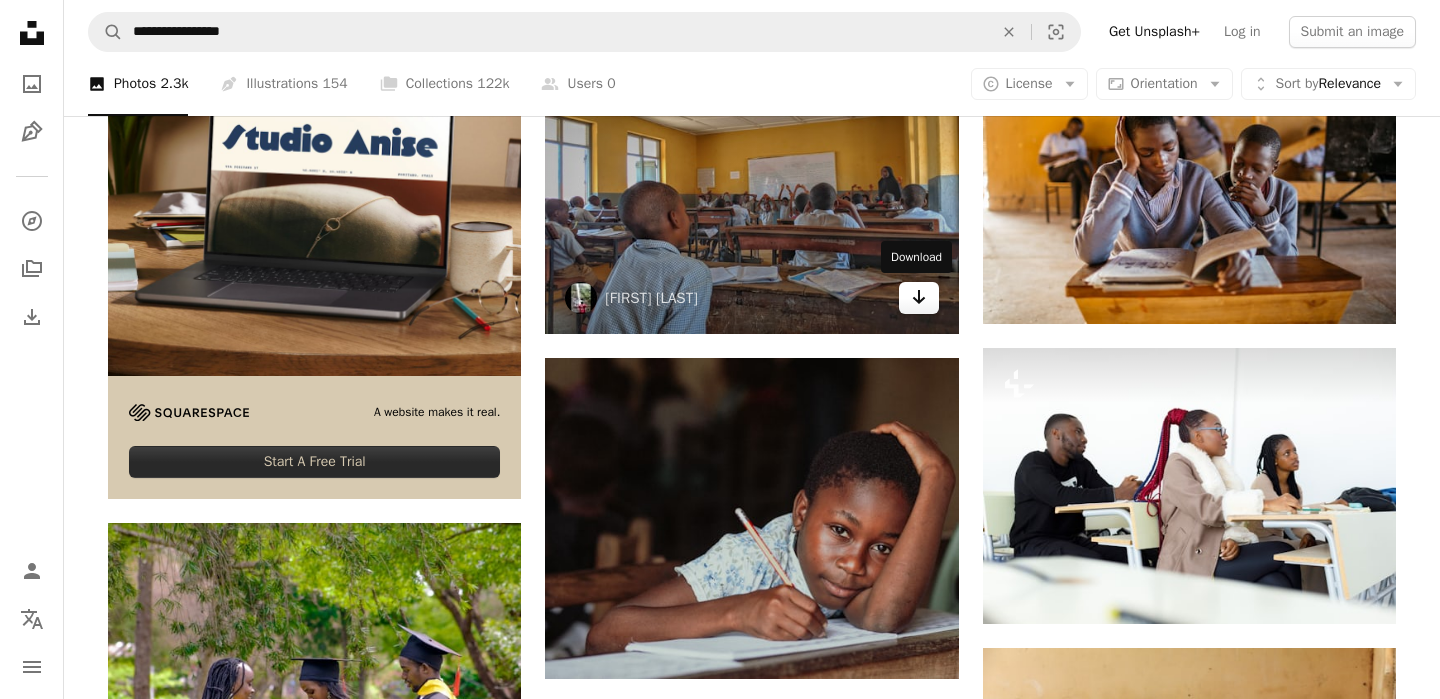 click on "Arrow pointing down" 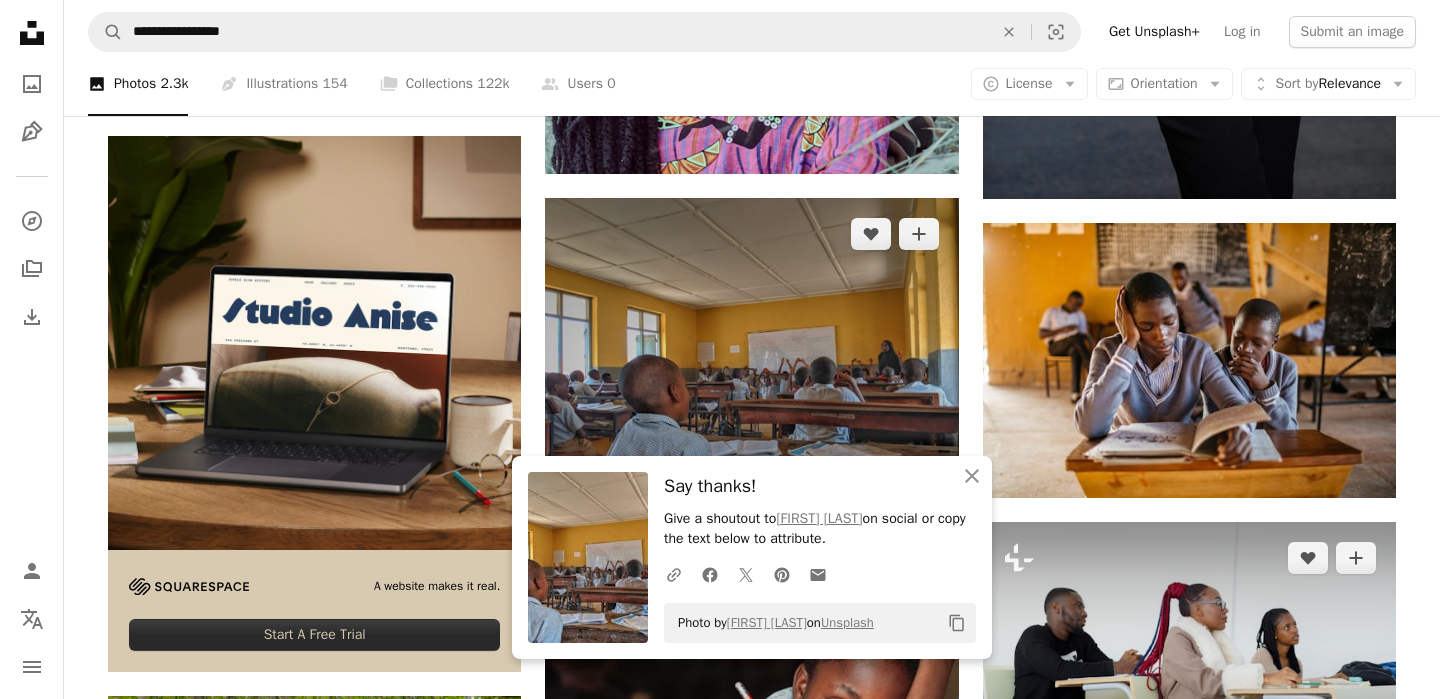 scroll, scrollTop: 4359, scrollLeft: 0, axis: vertical 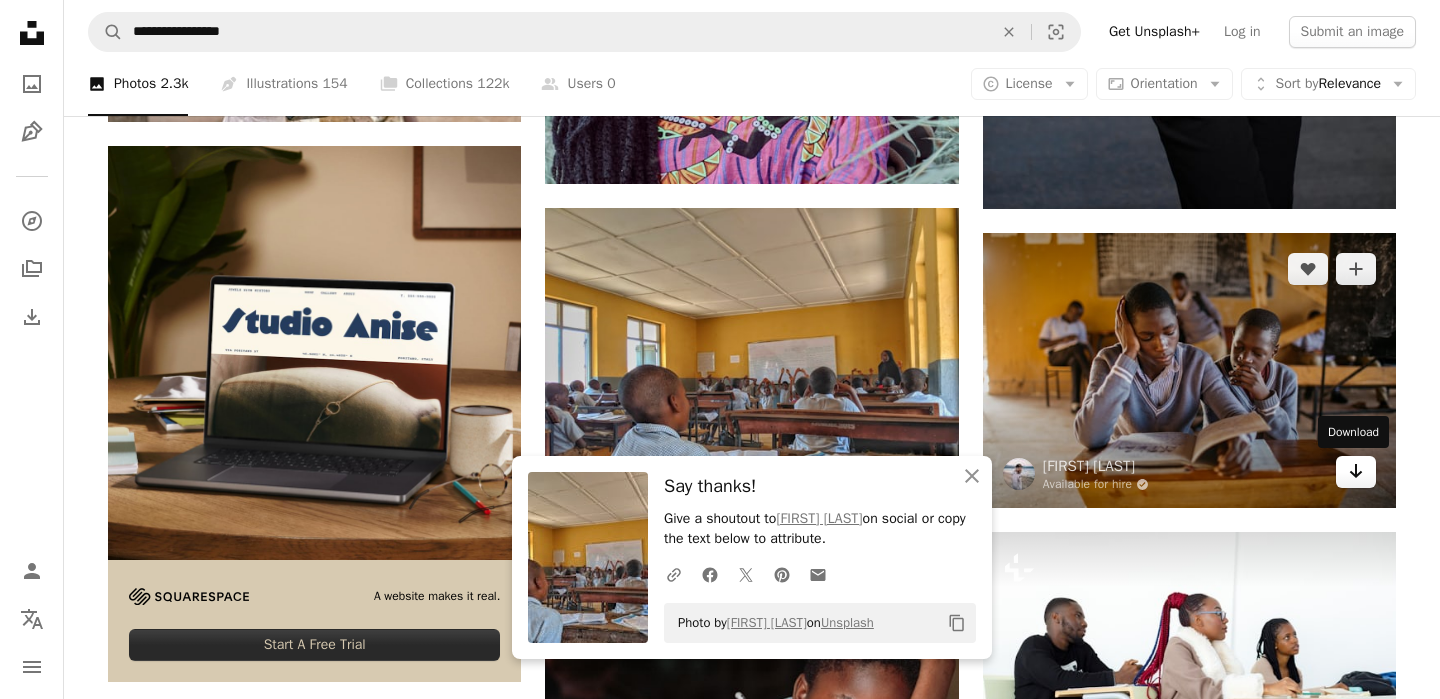 click on "Arrow pointing down" 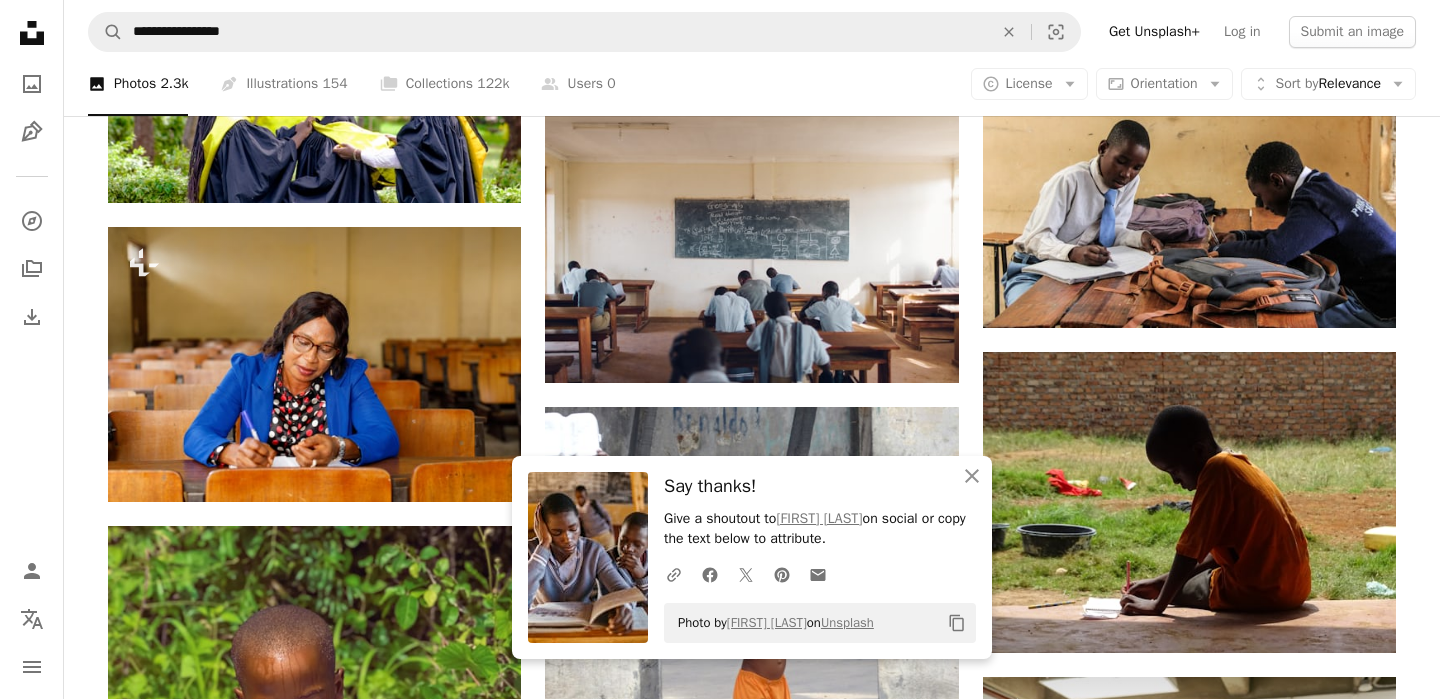 scroll, scrollTop: 5141, scrollLeft: 0, axis: vertical 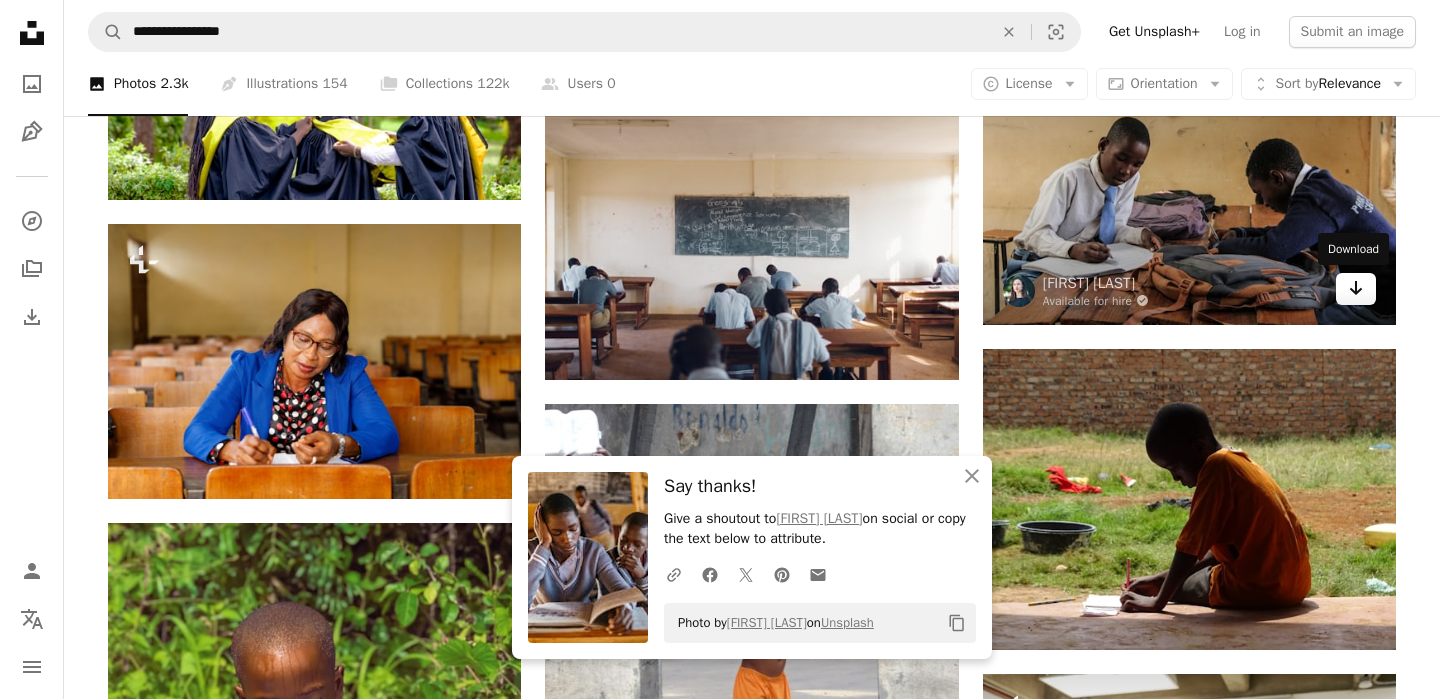 click on "Arrow pointing down" at bounding box center [1356, 289] 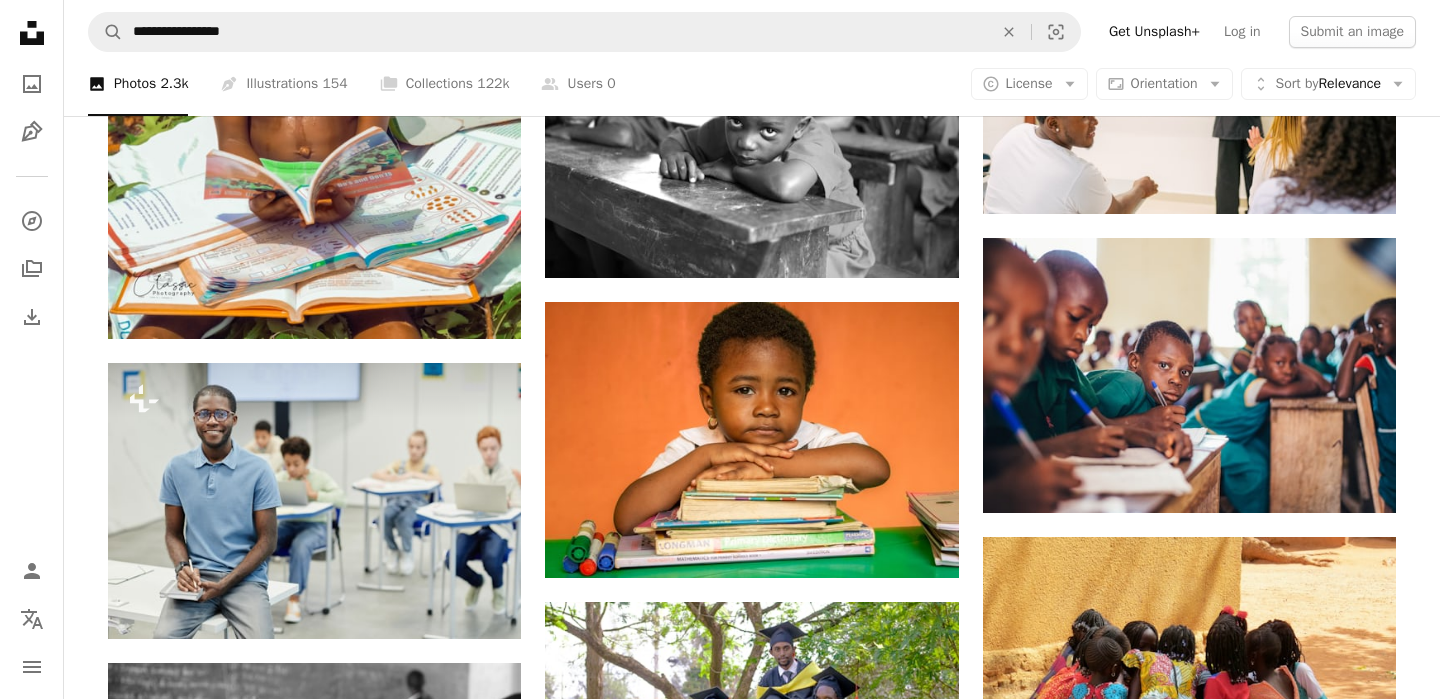 scroll, scrollTop: 5880, scrollLeft: 0, axis: vertical 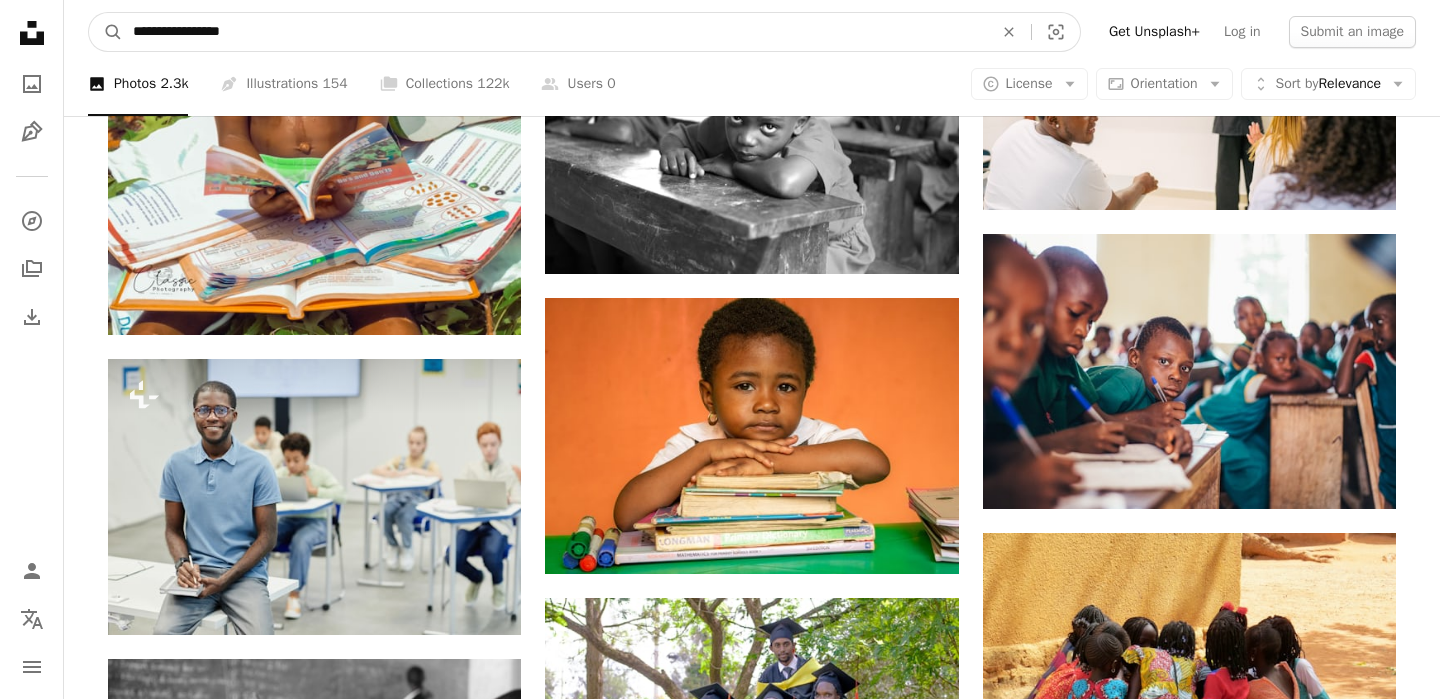click on "**********" at bounding box center [555, 32] 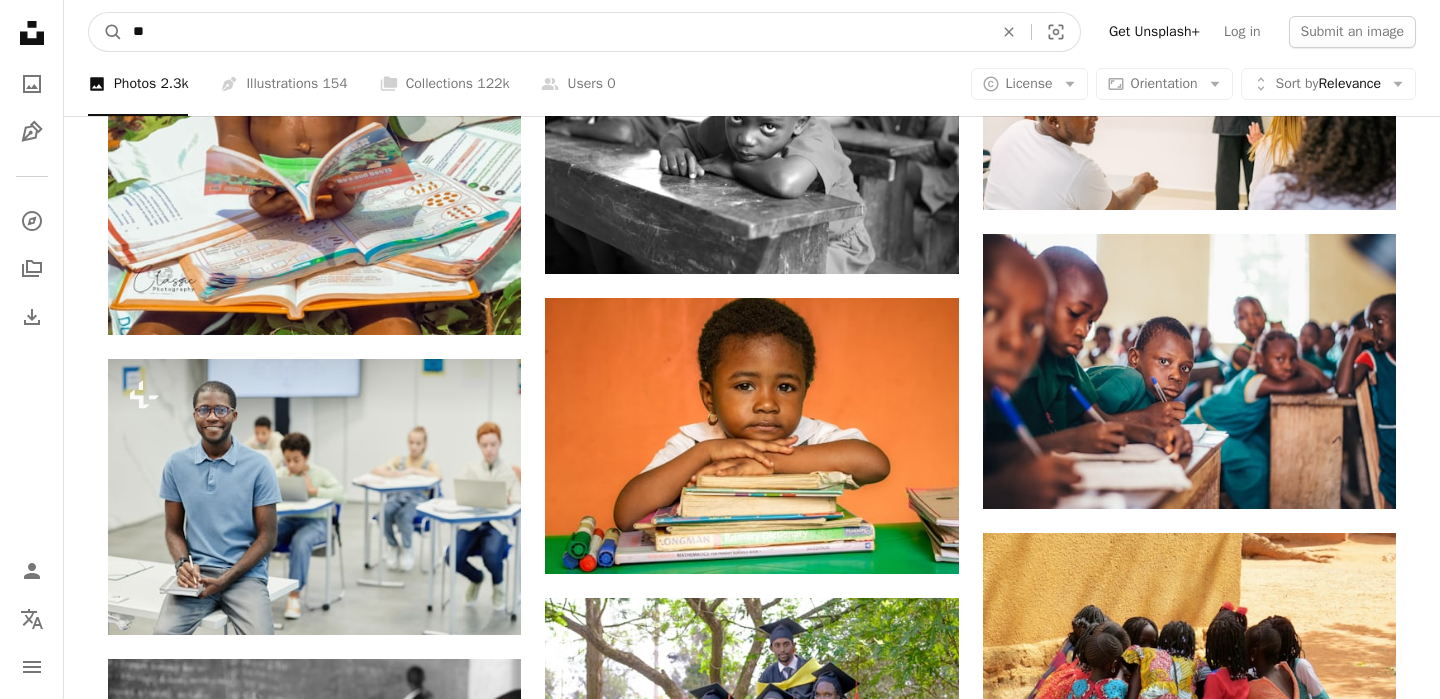 type on "*" 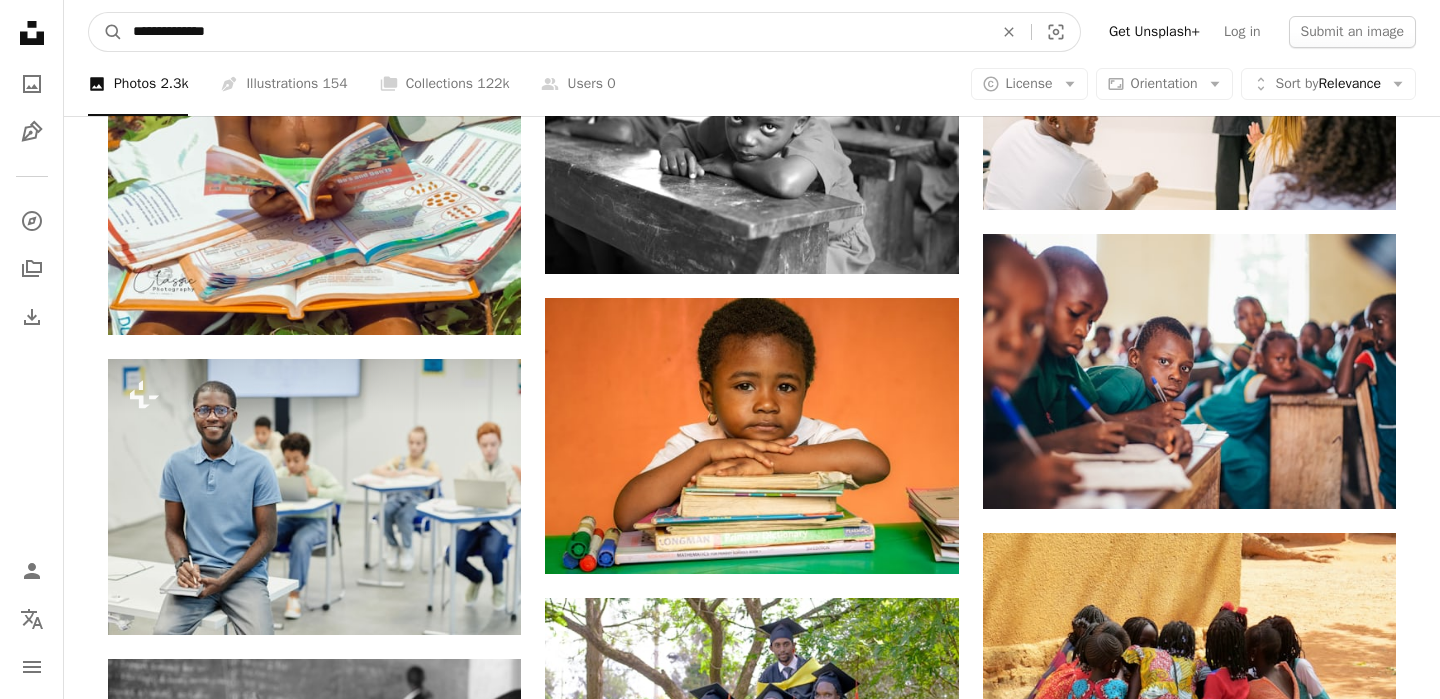 type on "**********" 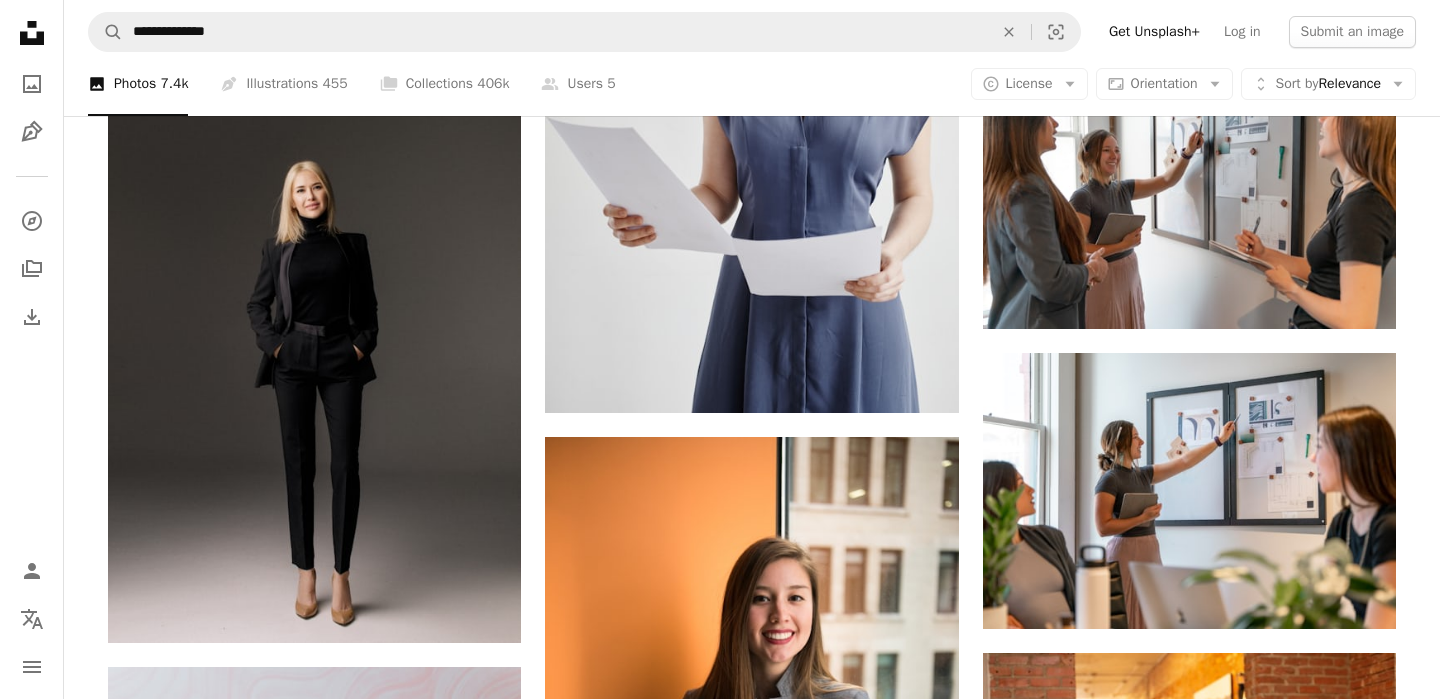 scroll, scrollTop: 1013, scrollLeft: 0, axis: vertical 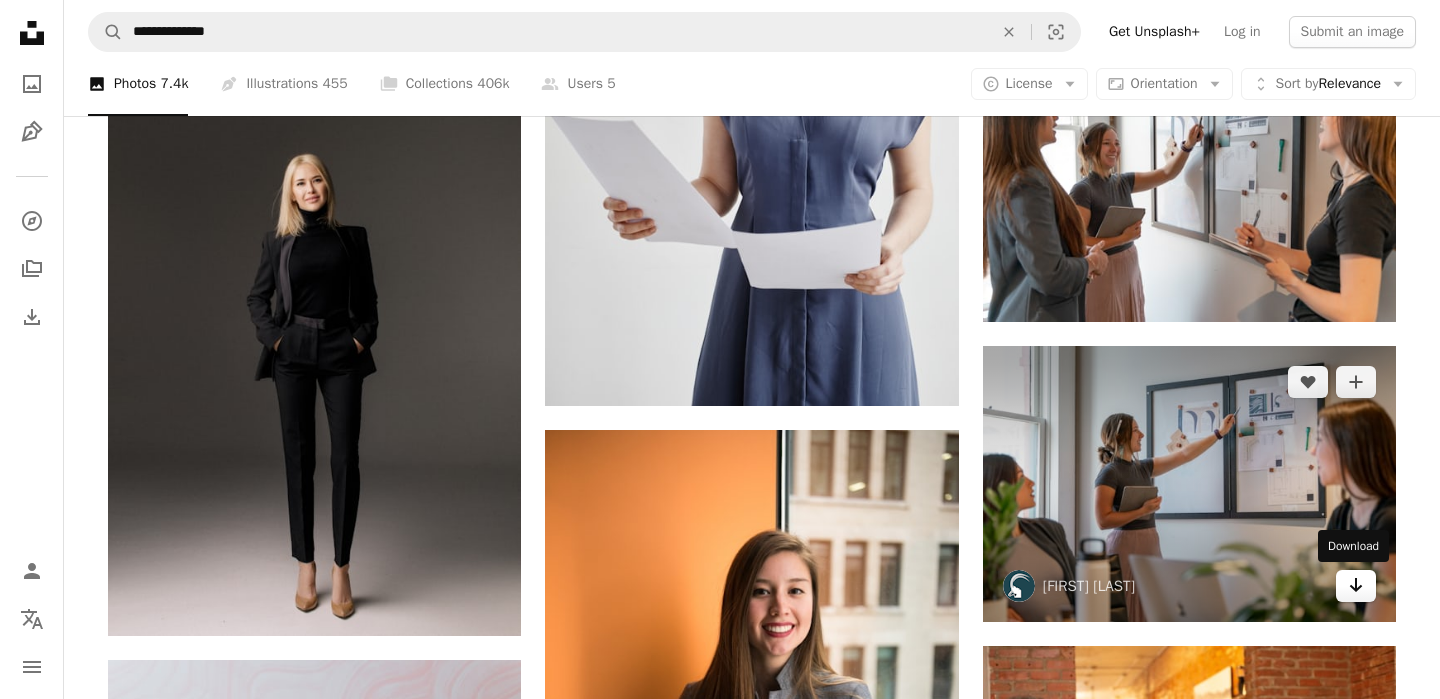 click on "Arrow pointing down" 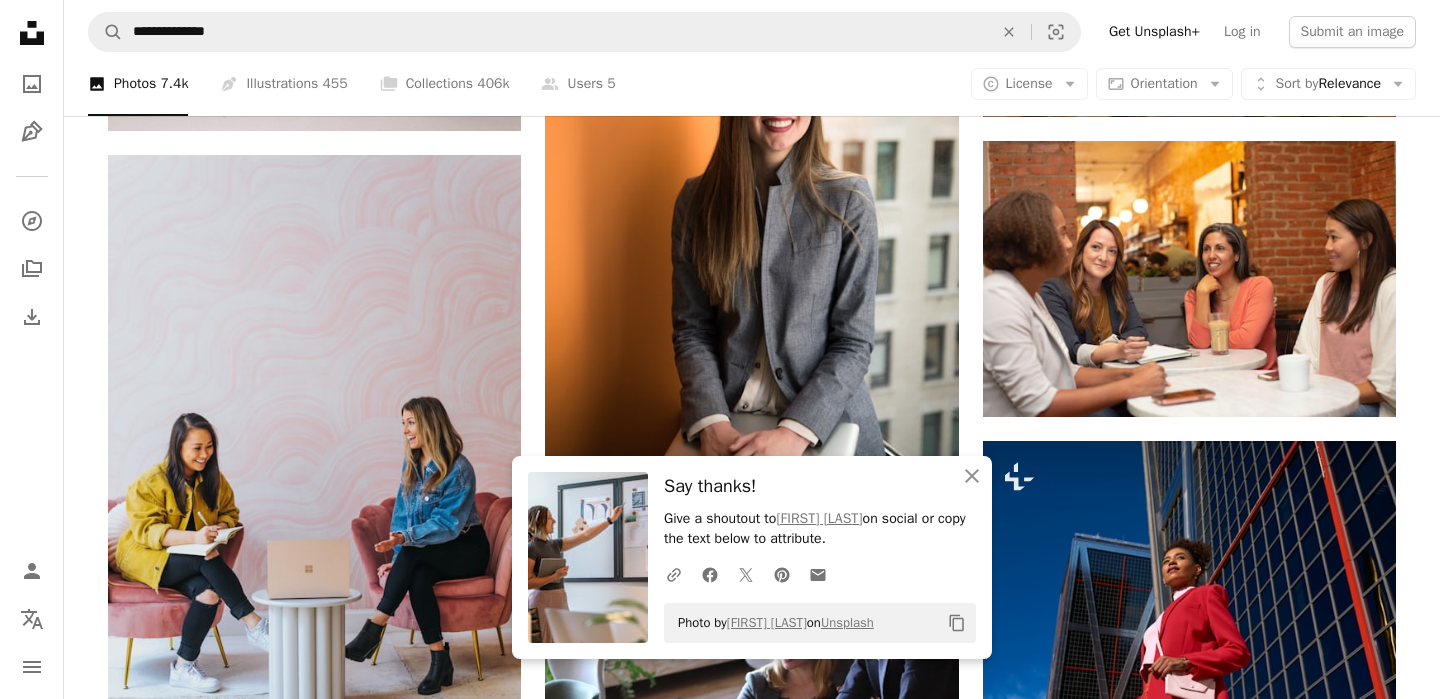 scroll, scrollTop: 1508, scrollLeft: 0, axis: vertical 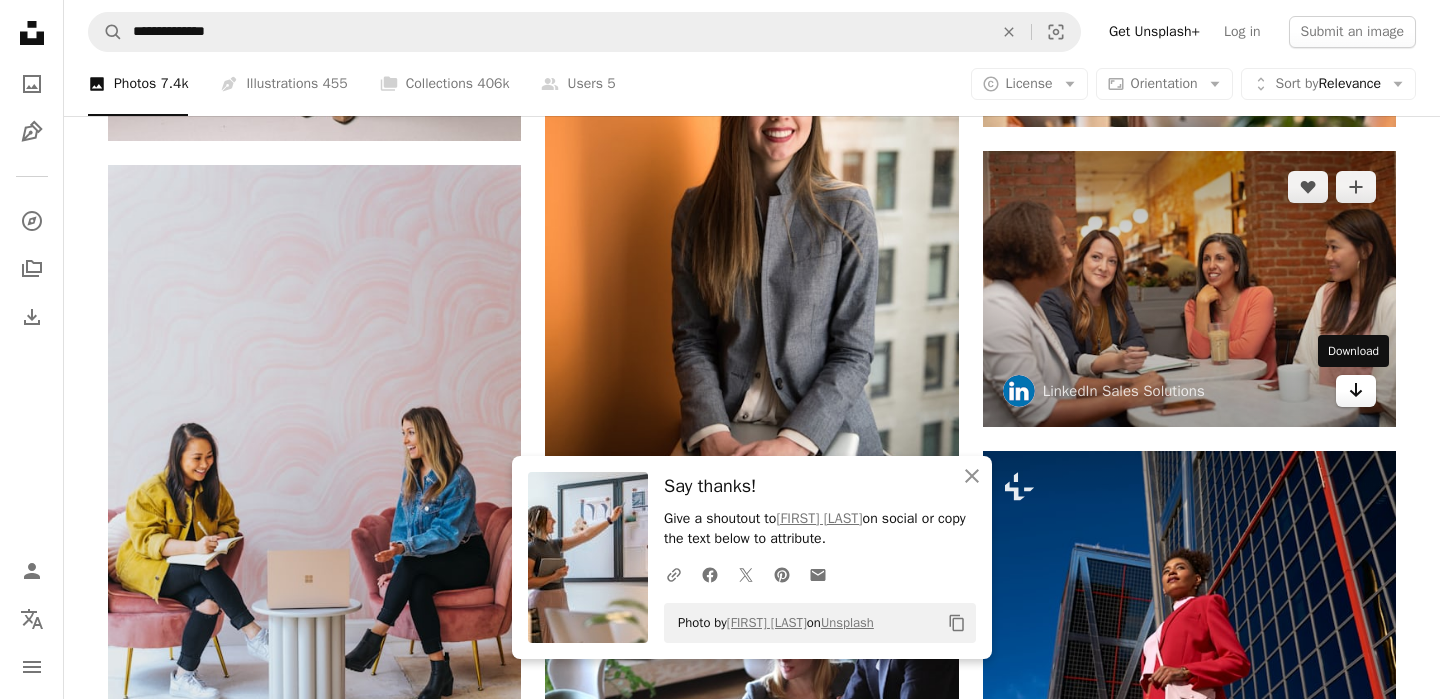 click 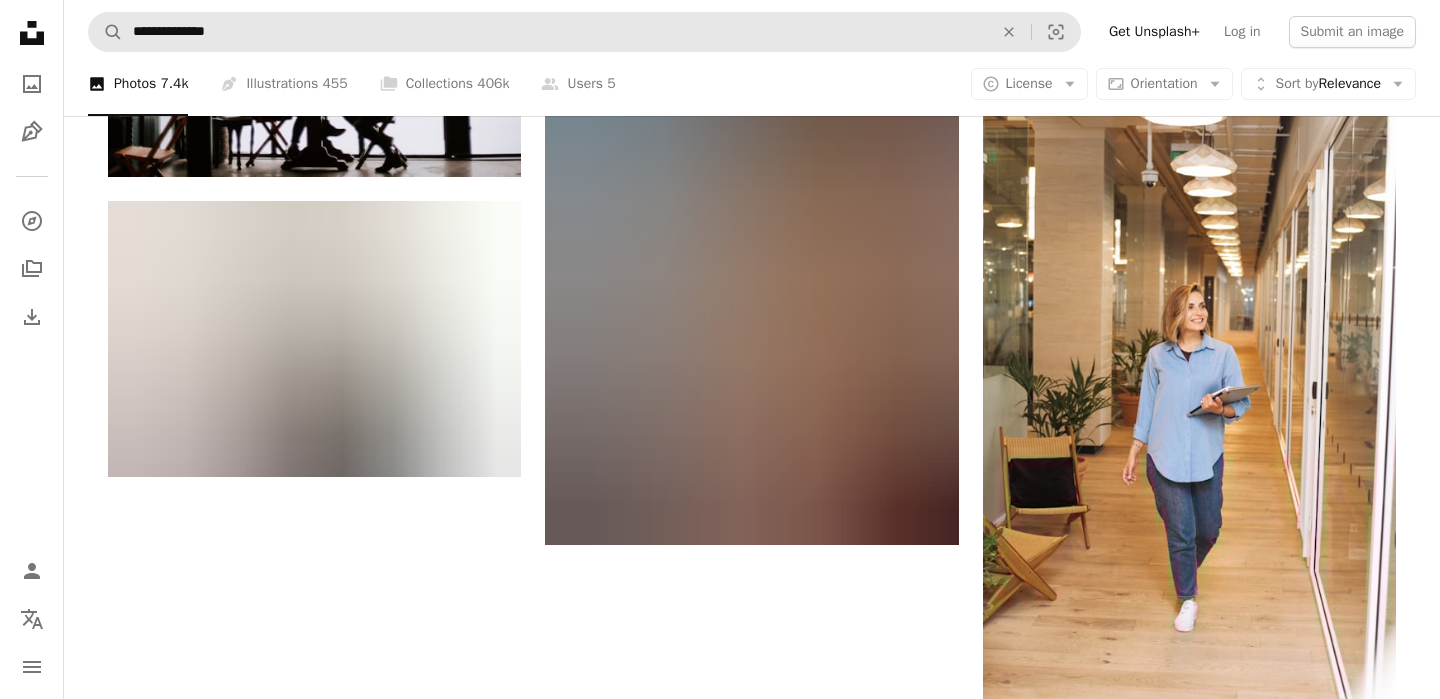 scroll, scrollTop: 2714, scrollLeft: 0, axis: vertical 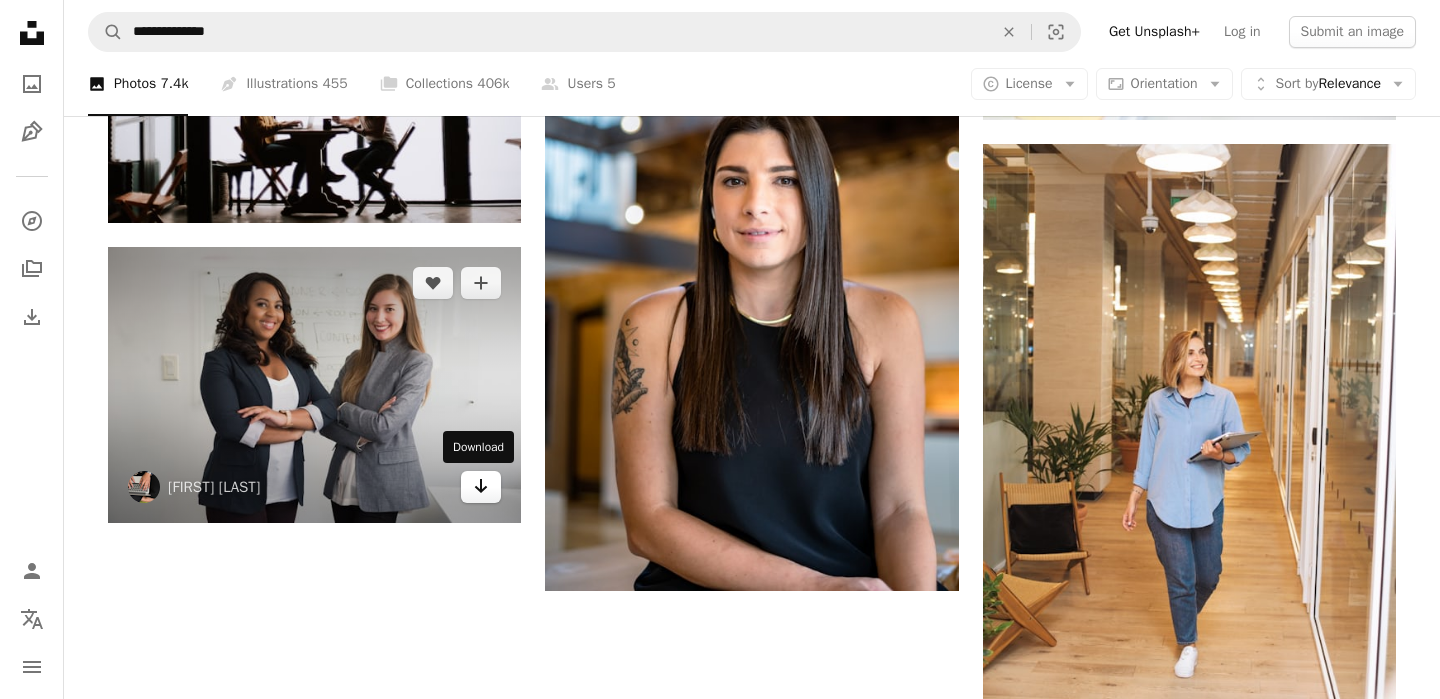 click on "Arrow pointing down" 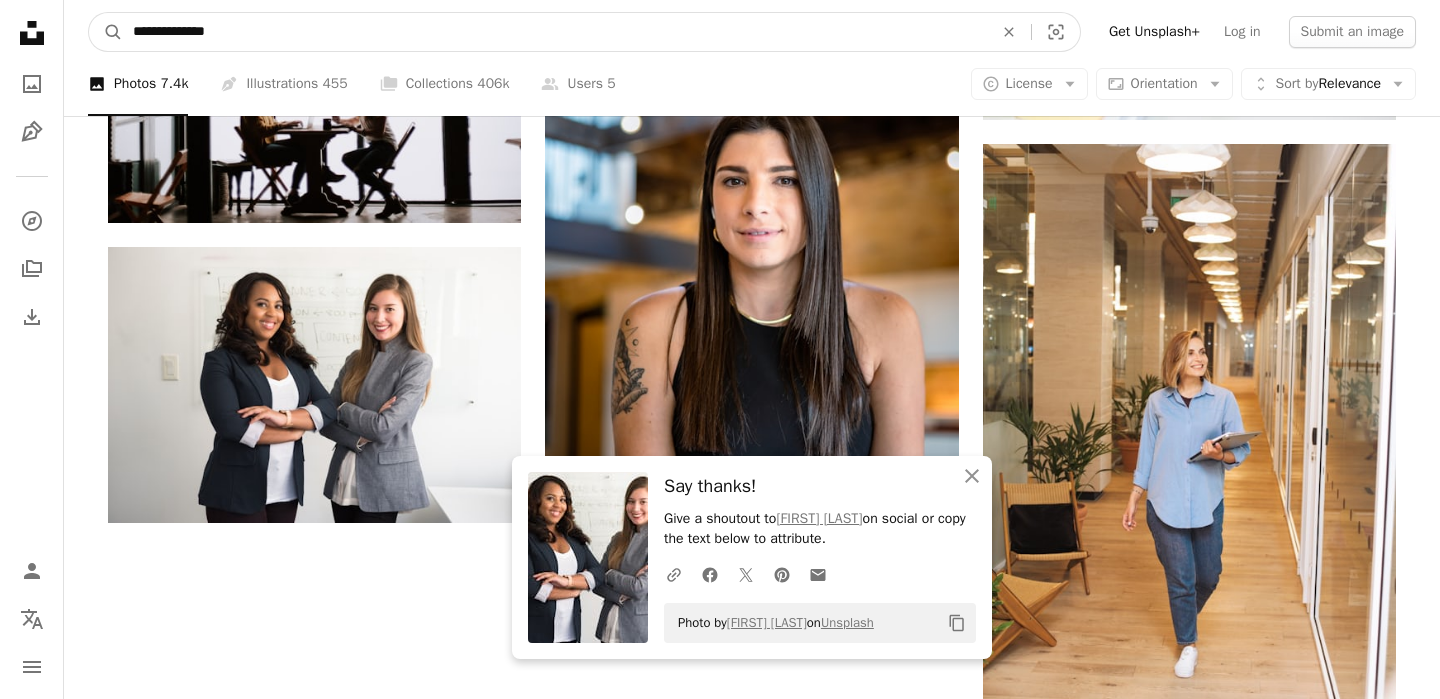 click on "**********" at bounding box center [555, 32] 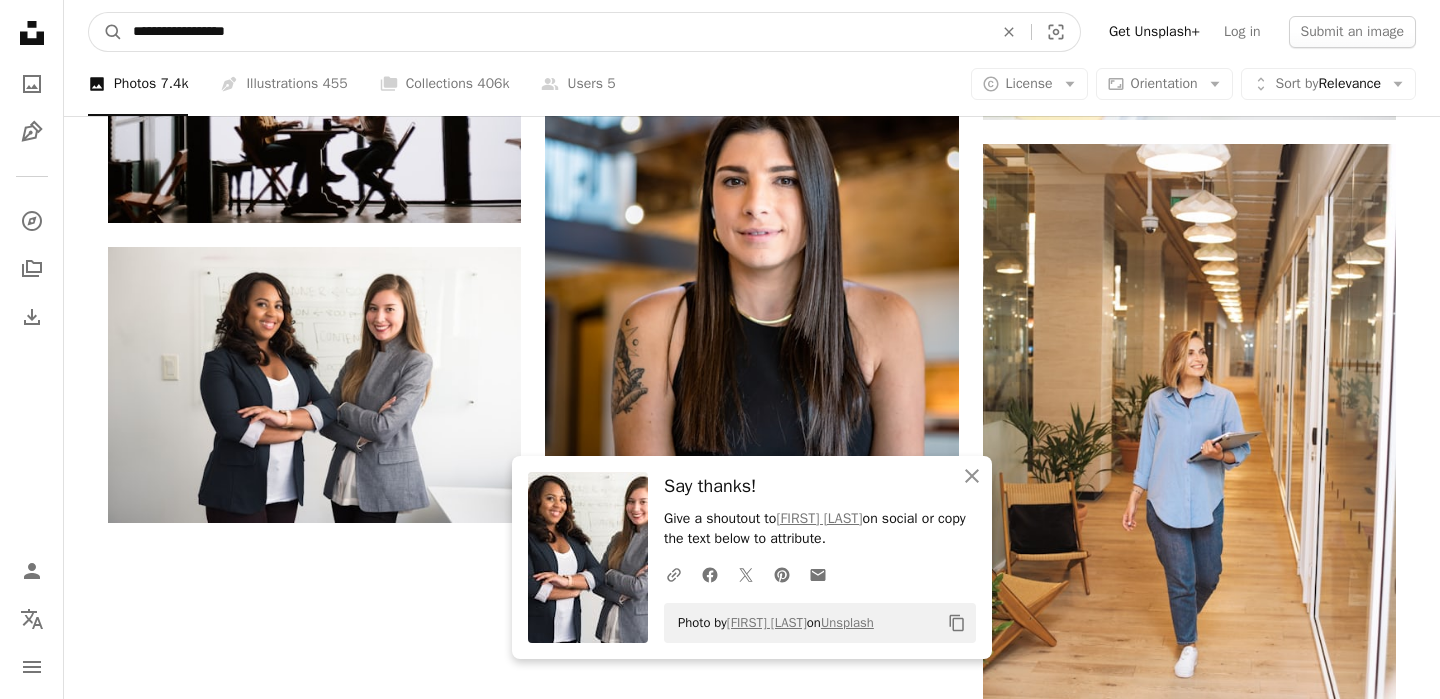 type on "**********" 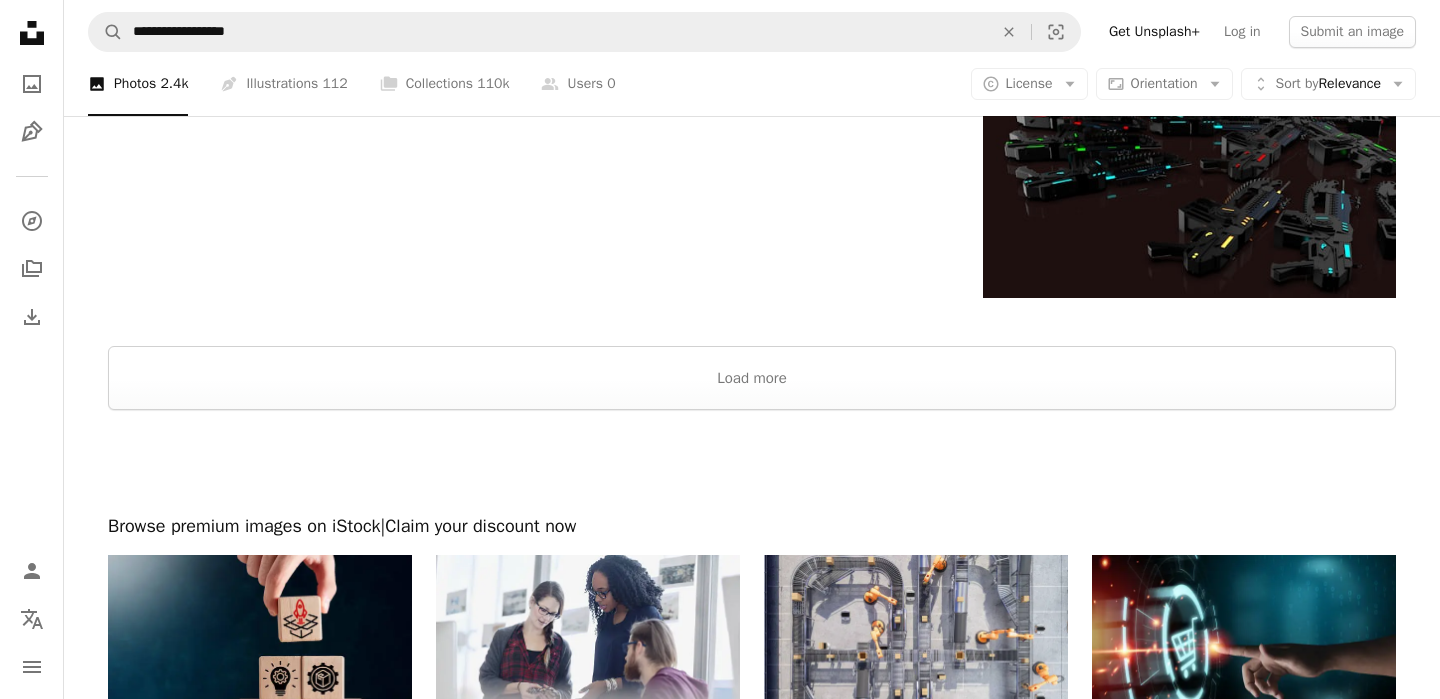 scroll, scrollTop: 3333, scrollLeft: 0, axis: vertical 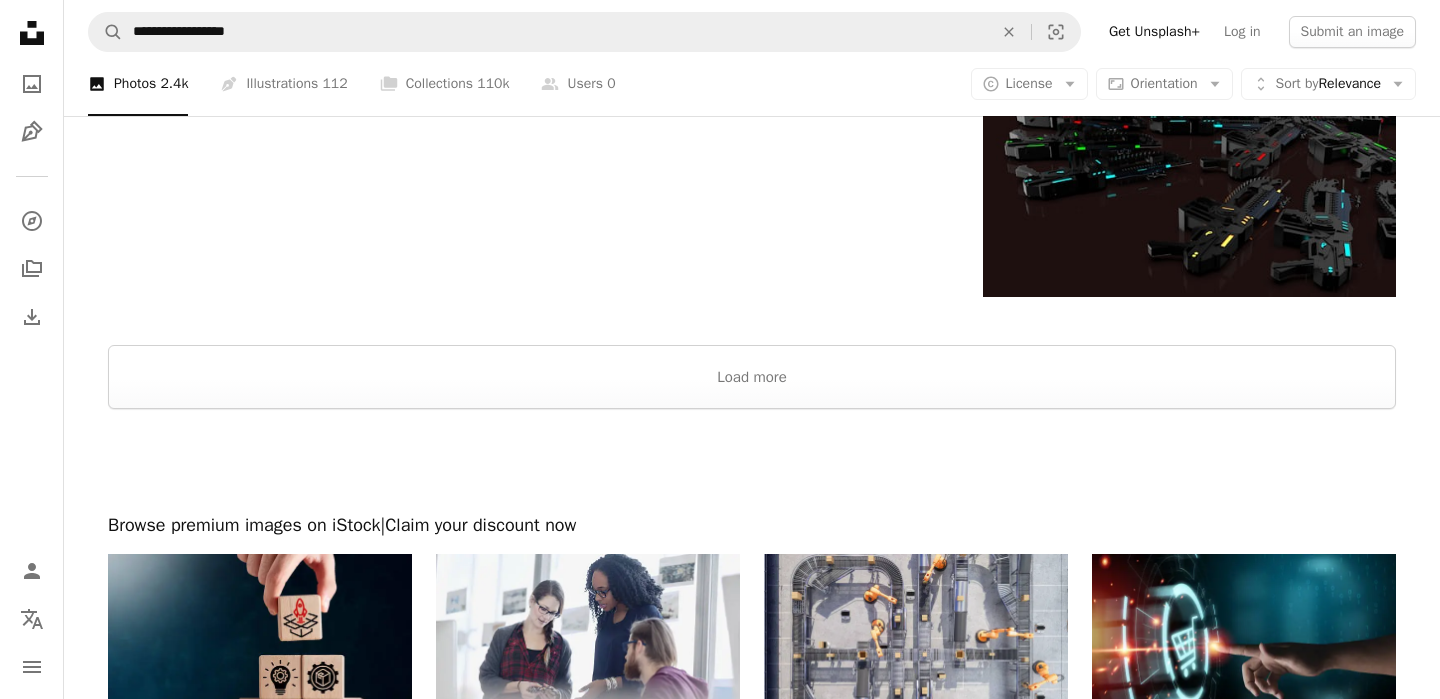 click at bounding box center (752, 461) 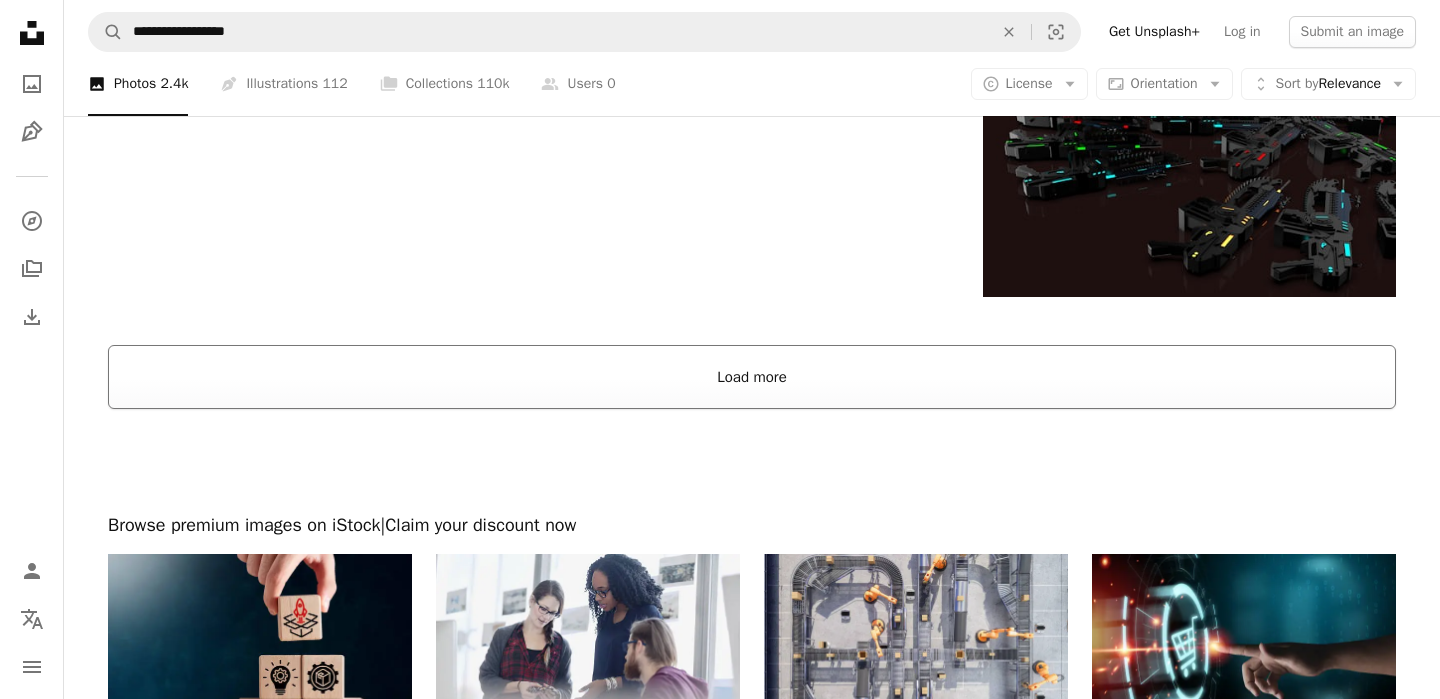 click on "Load more" at bounding box center [752, 377] 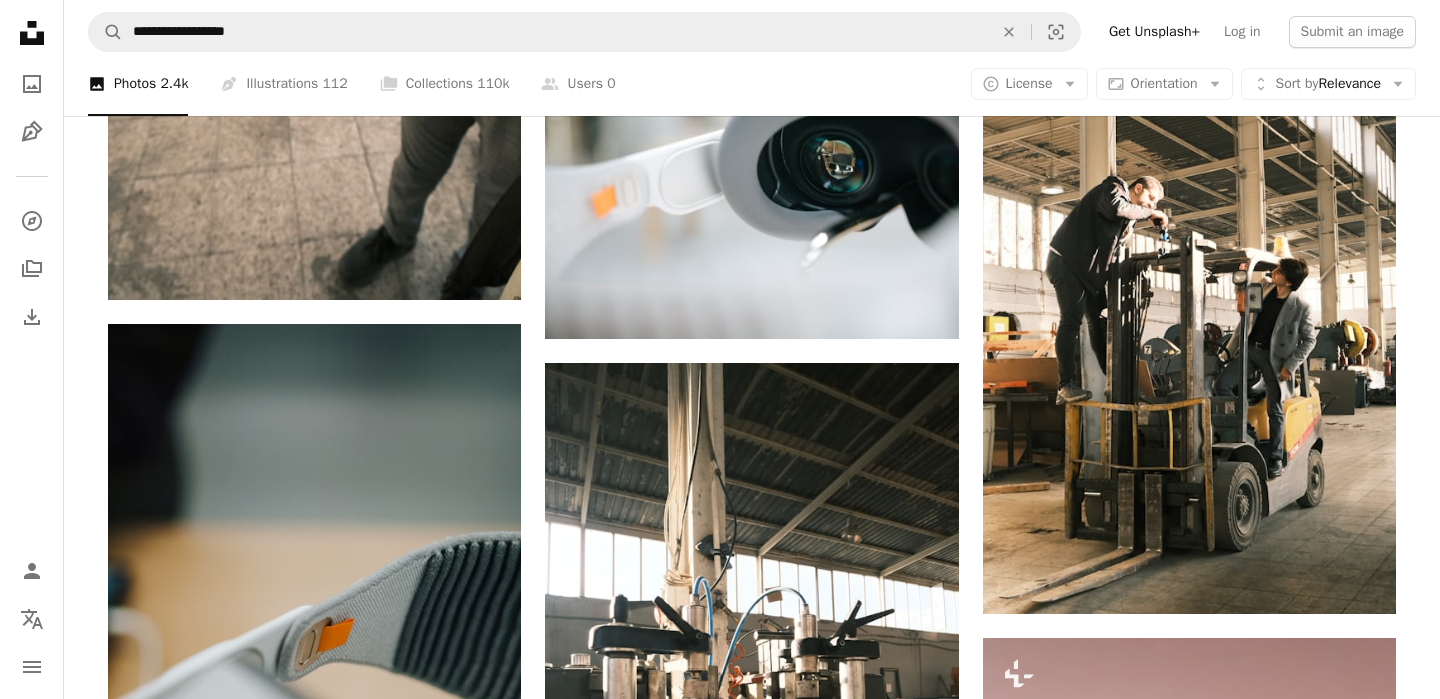 scroll, scrollTop: 10854, scrollLeft: 0, axis: vertical 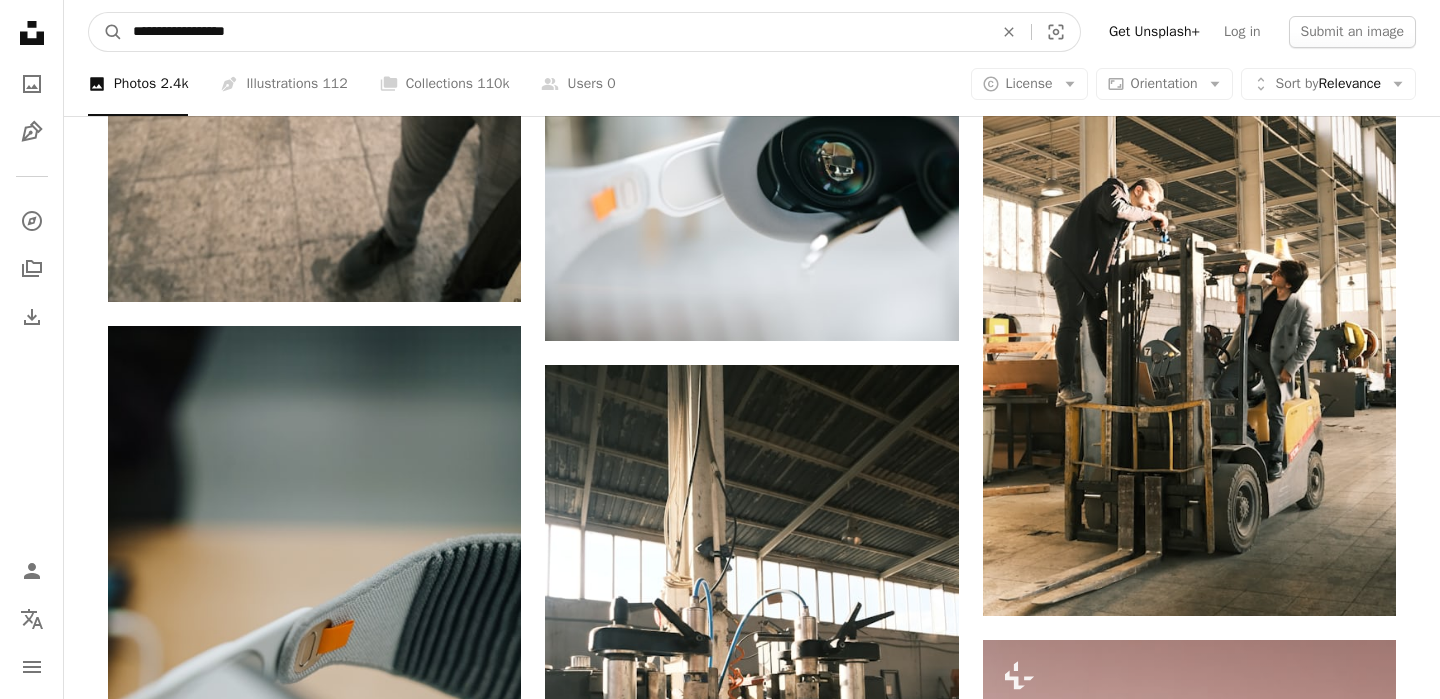 click on "**********" at bounding box center (555, 32) 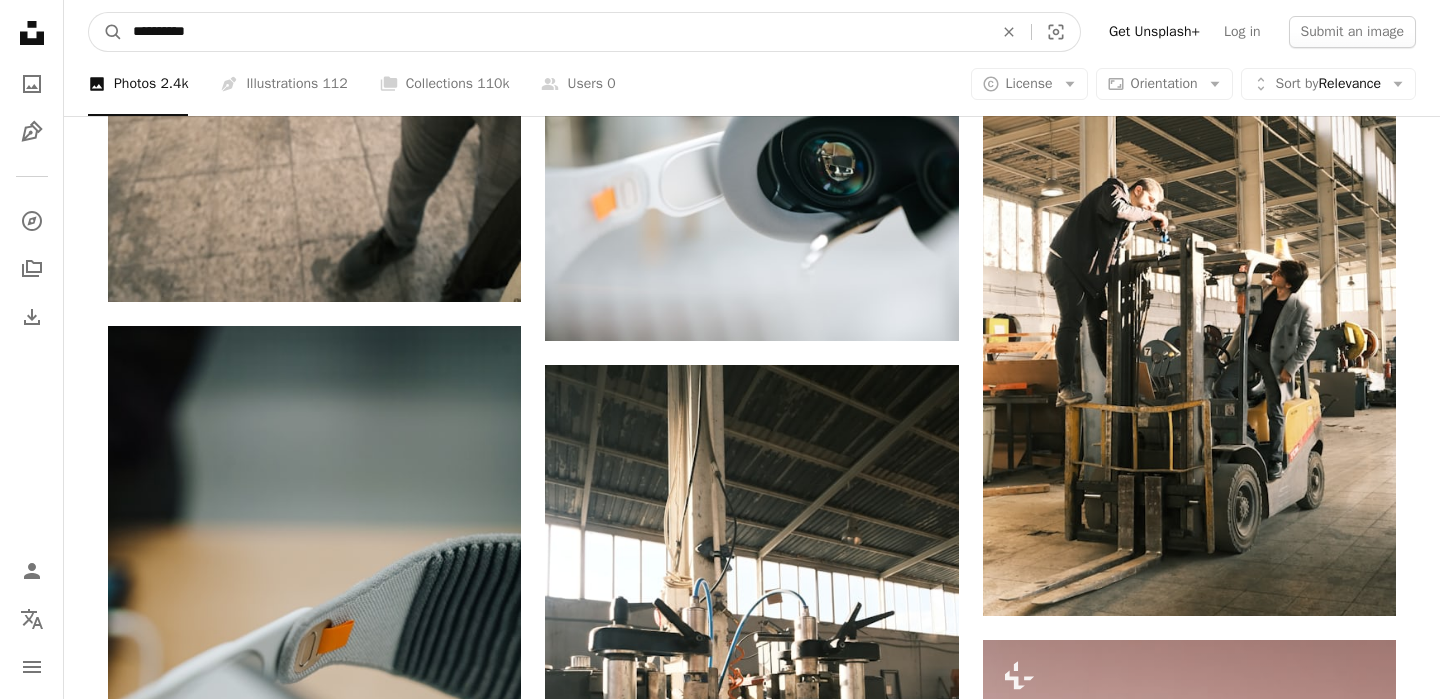 type on "**********" 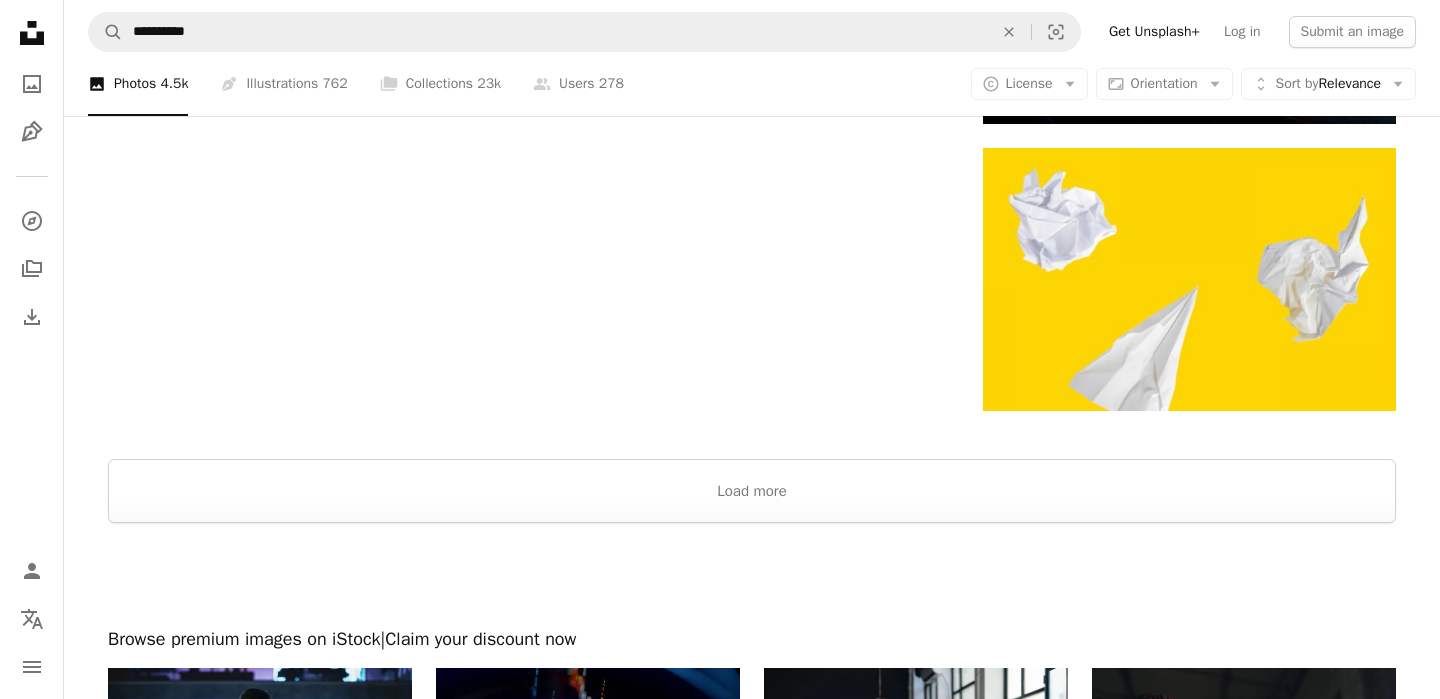 scroll, scrollTop: 3066, scrollLeft: 0, axis: vertical 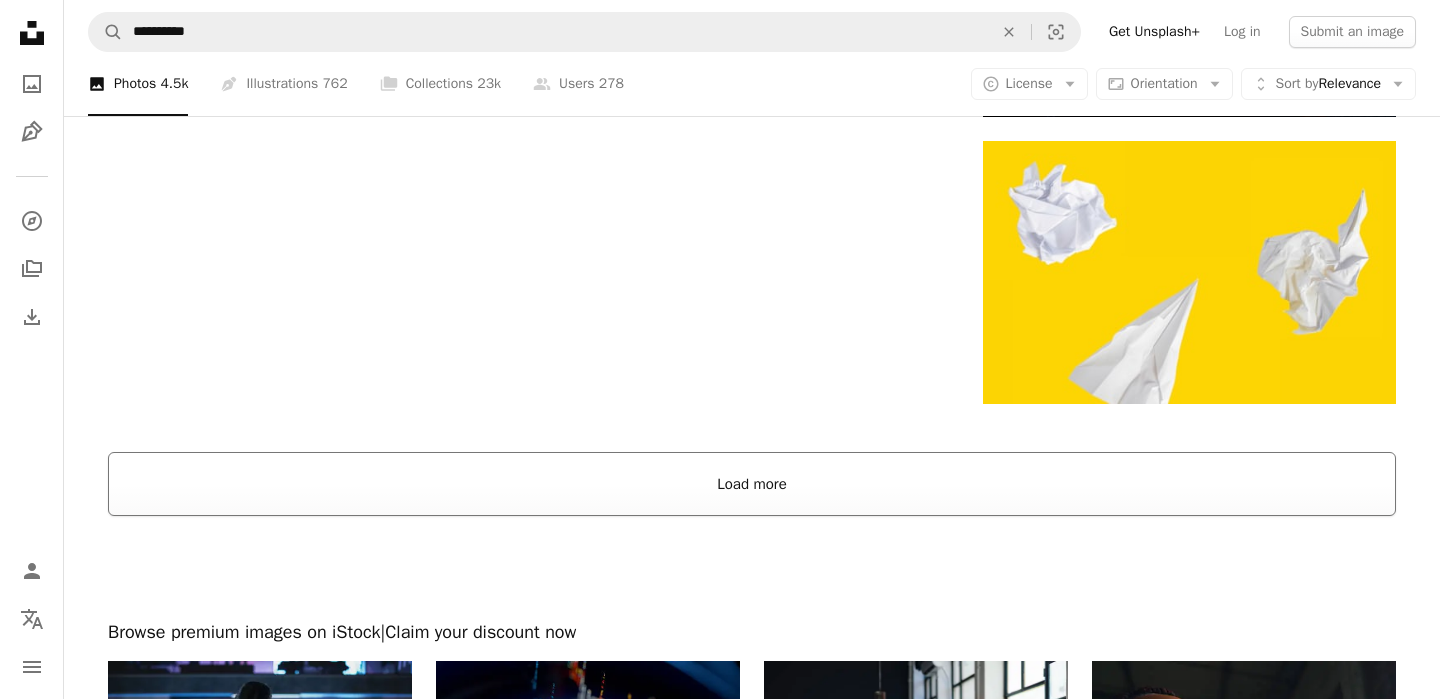 click on "Load more" at bounding box center [752, 484] 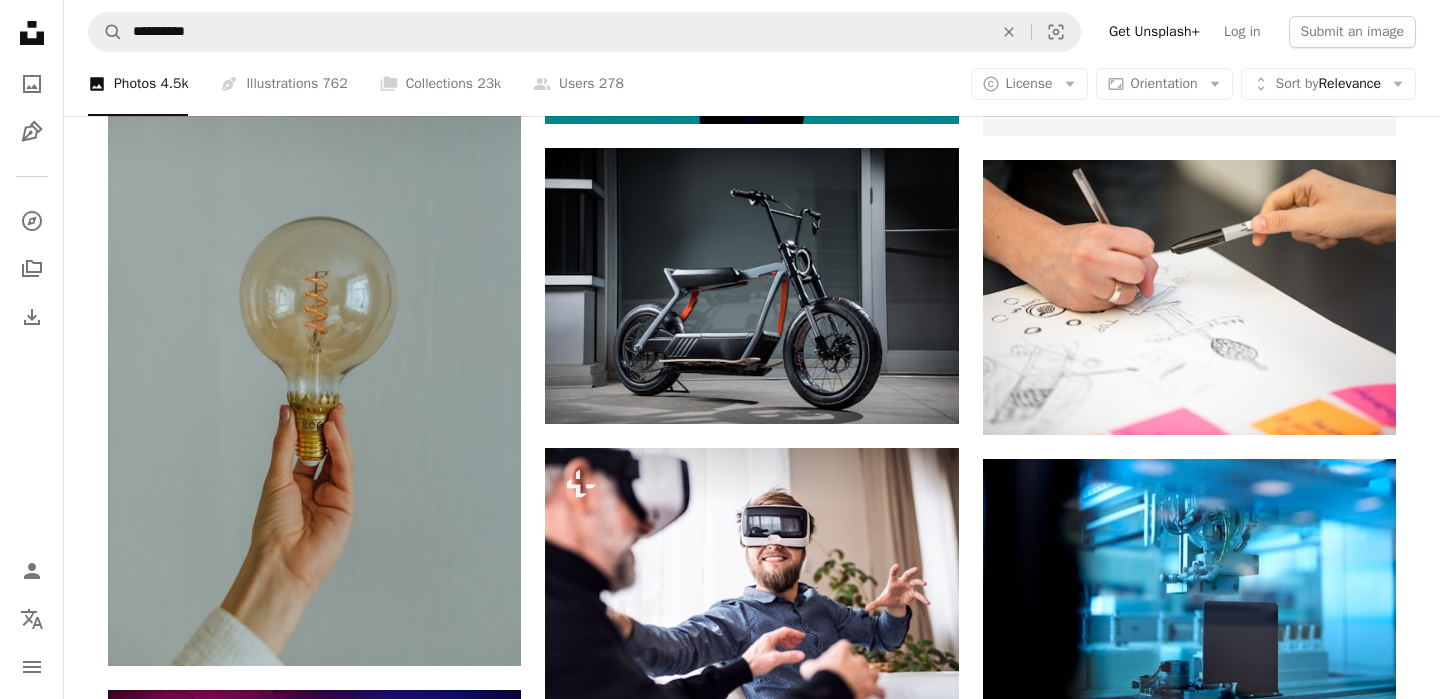 scroll, scrollTop: 7649, scrollLeft: 0, axis: vertical 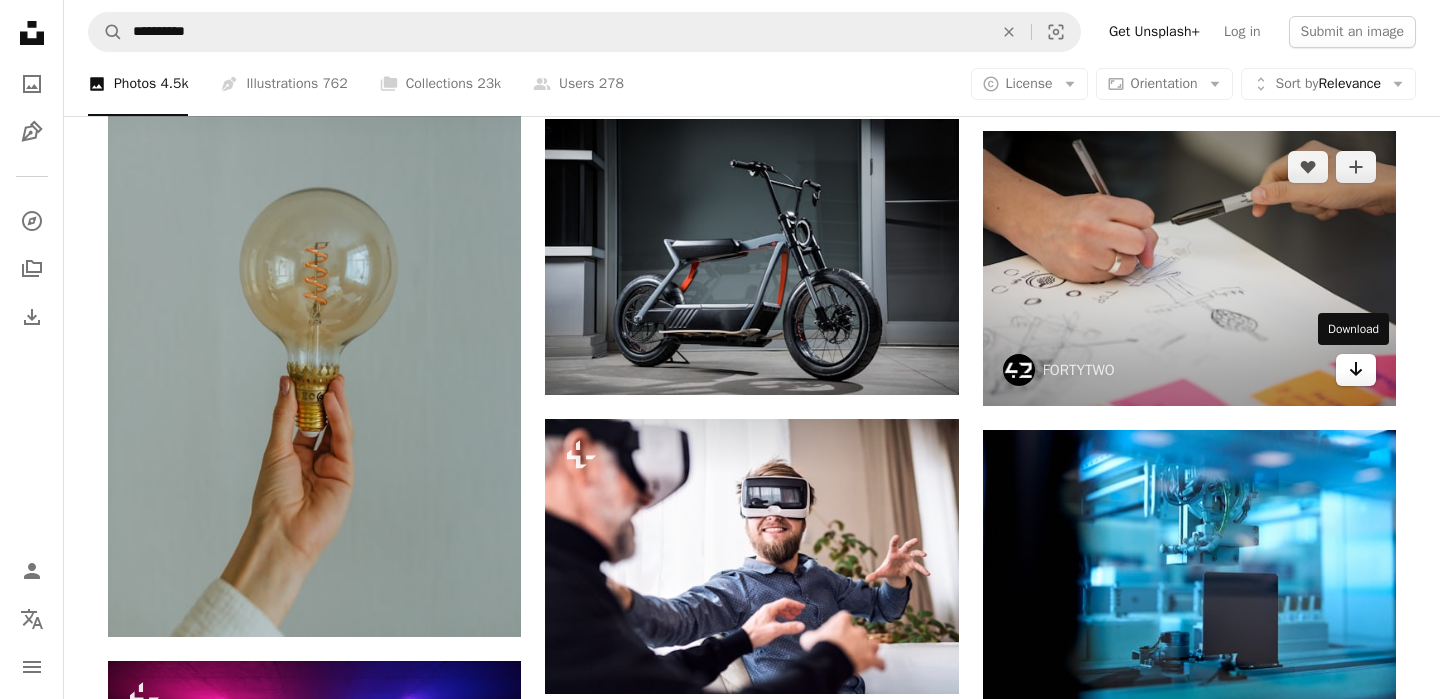 click on "Arrow pointing down" 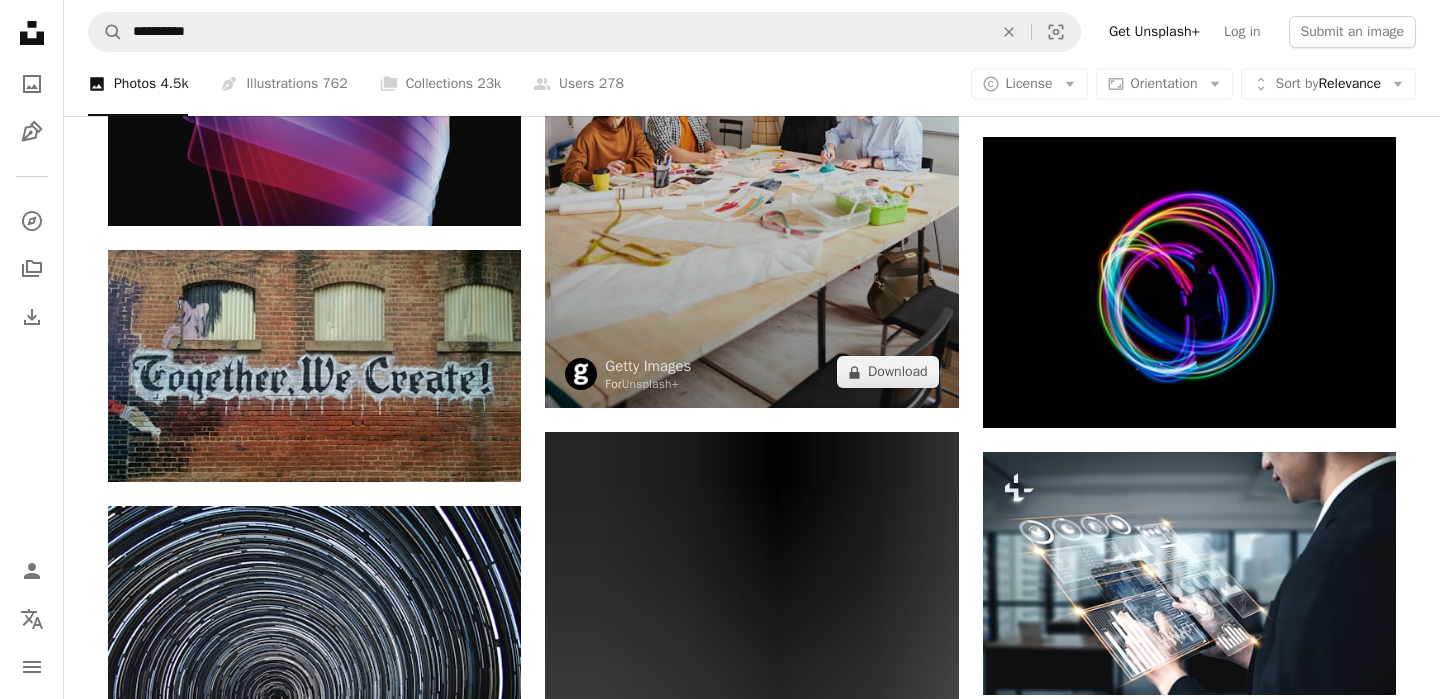 scroll, scrollTop: 9190, scrollLeft: 0, axis: vertical 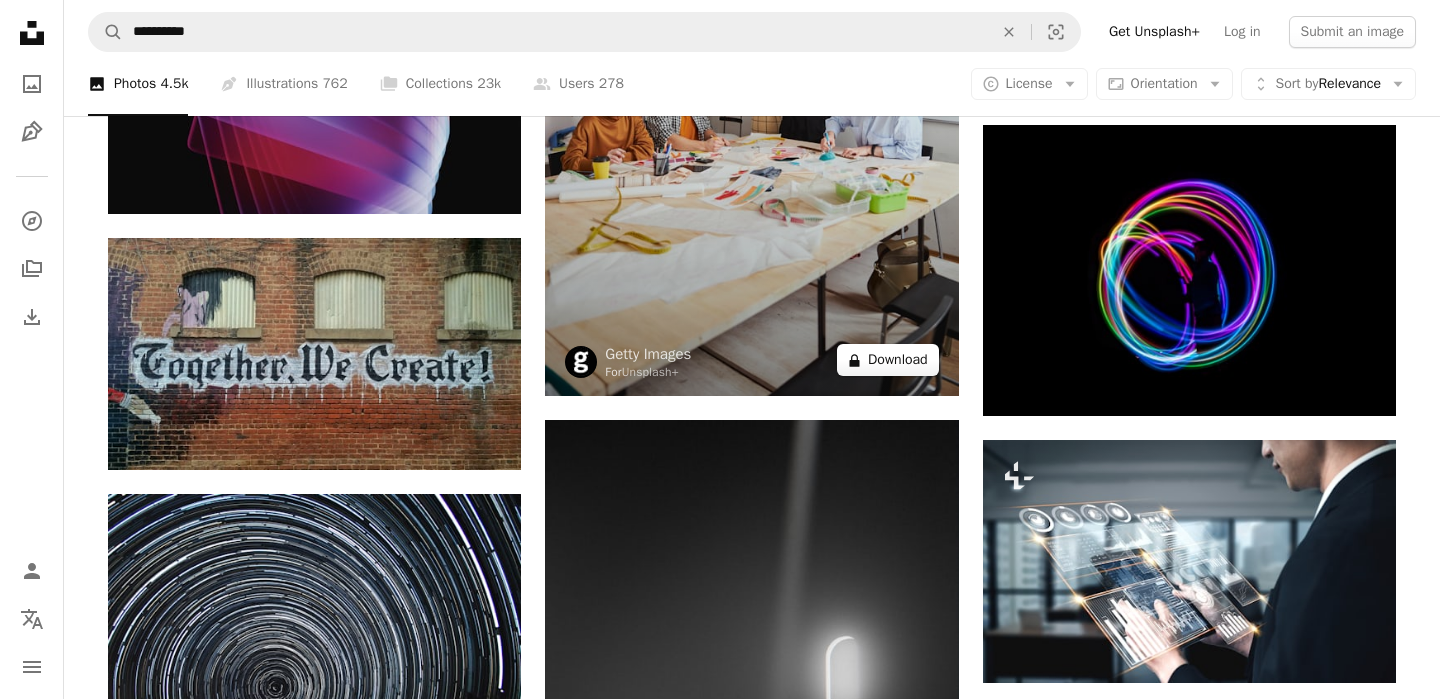 click on "A lock   Download" at bounding box center [888, 360] 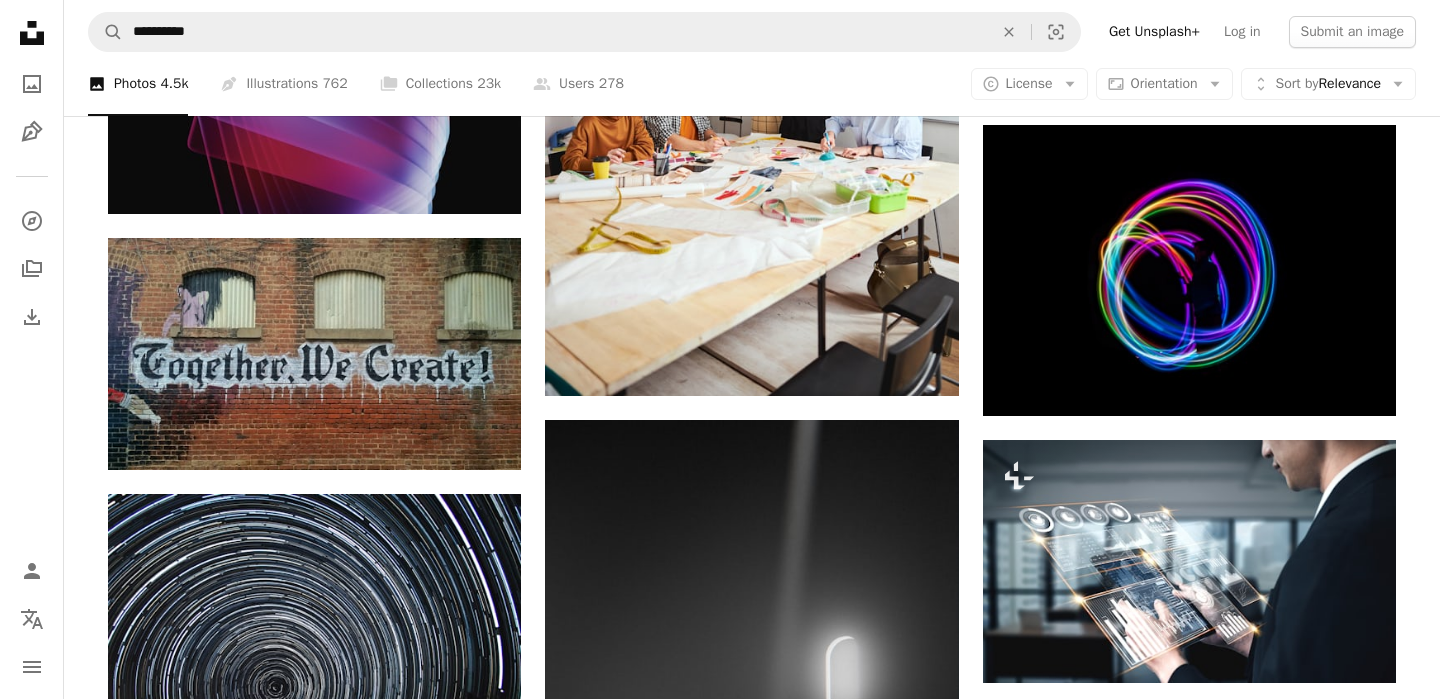 click on "An X shape Premium, ready to use images. Get unlimited access. A plus sign Members-only content added monthly A plus sign Unlimited royalty-free downloads A plus sign Illustrations  New A plus sign Enhanced legal protections yearly 66%  off monthly $12   $4 USD per month * Get  Unsplash+ * When paid annually, billed upfront  $48 Taxes where applicable. Renews automatically. Cancel anytime." at bounding box center [720, 5084] 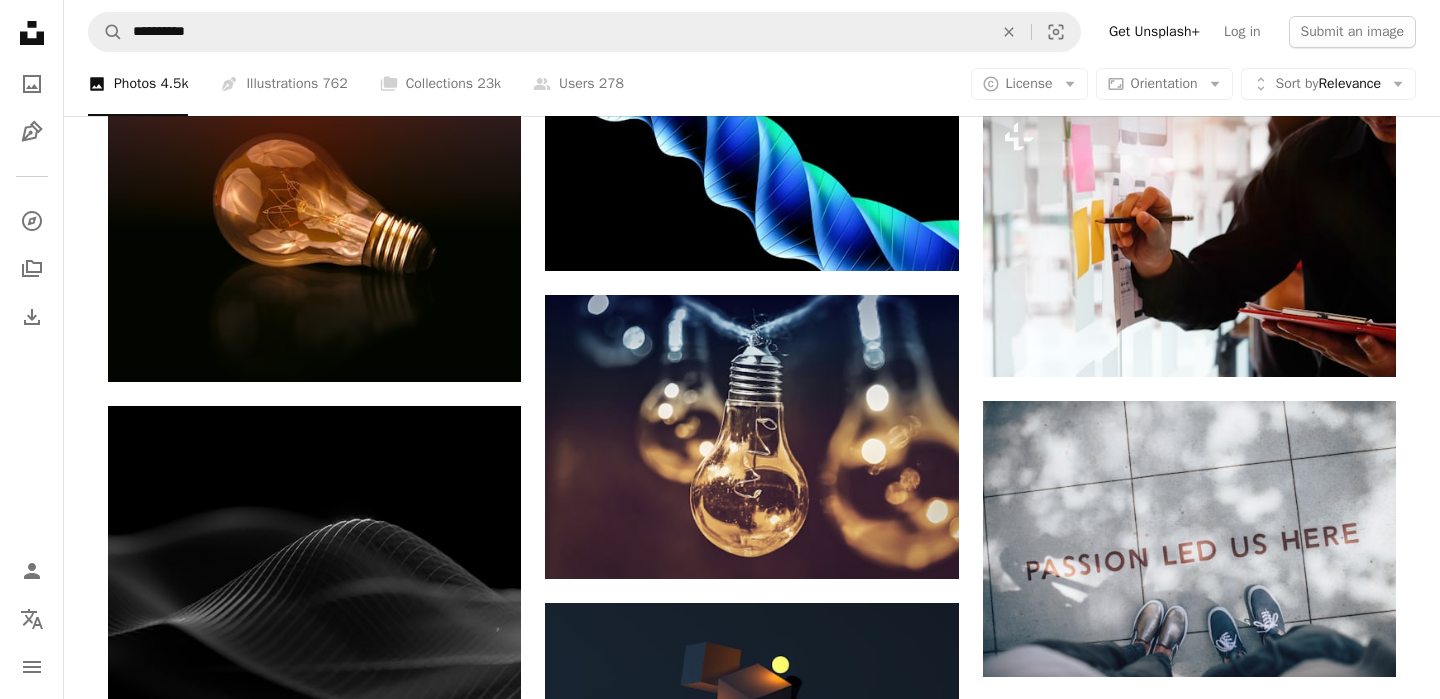 scroll, scrollTop: 5663, scrollLeft: 0, axis: vertical 